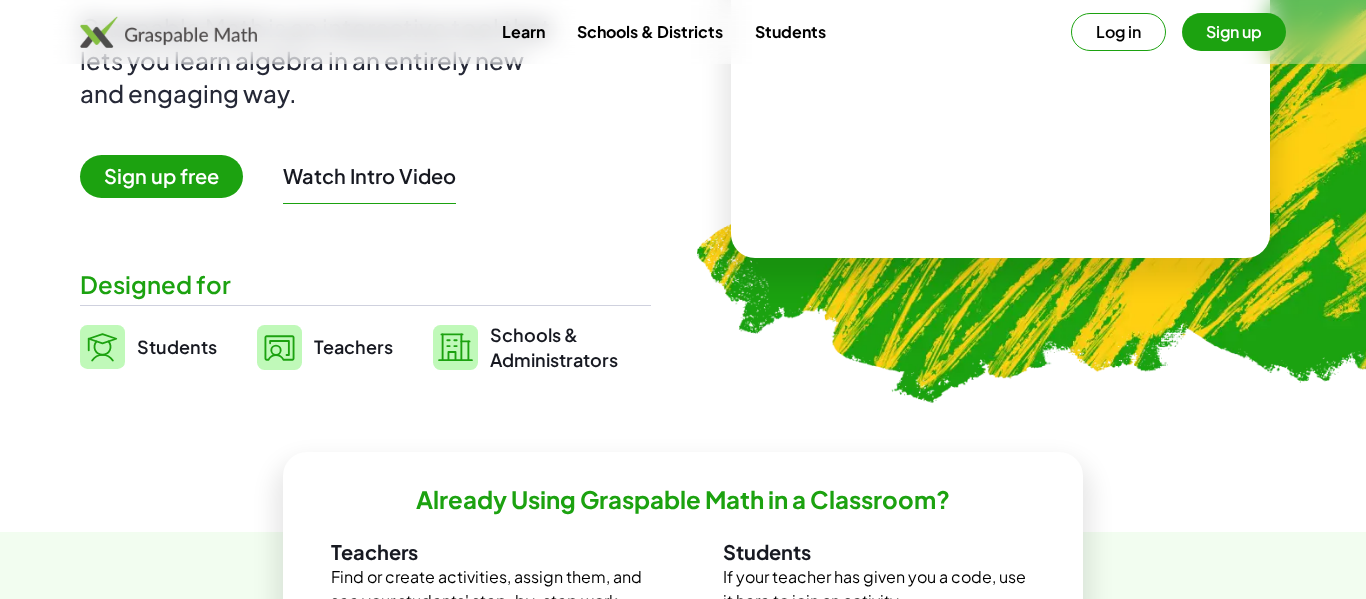 scroll, scrollTop: 293, scrollLeft: 0, axis: vertical 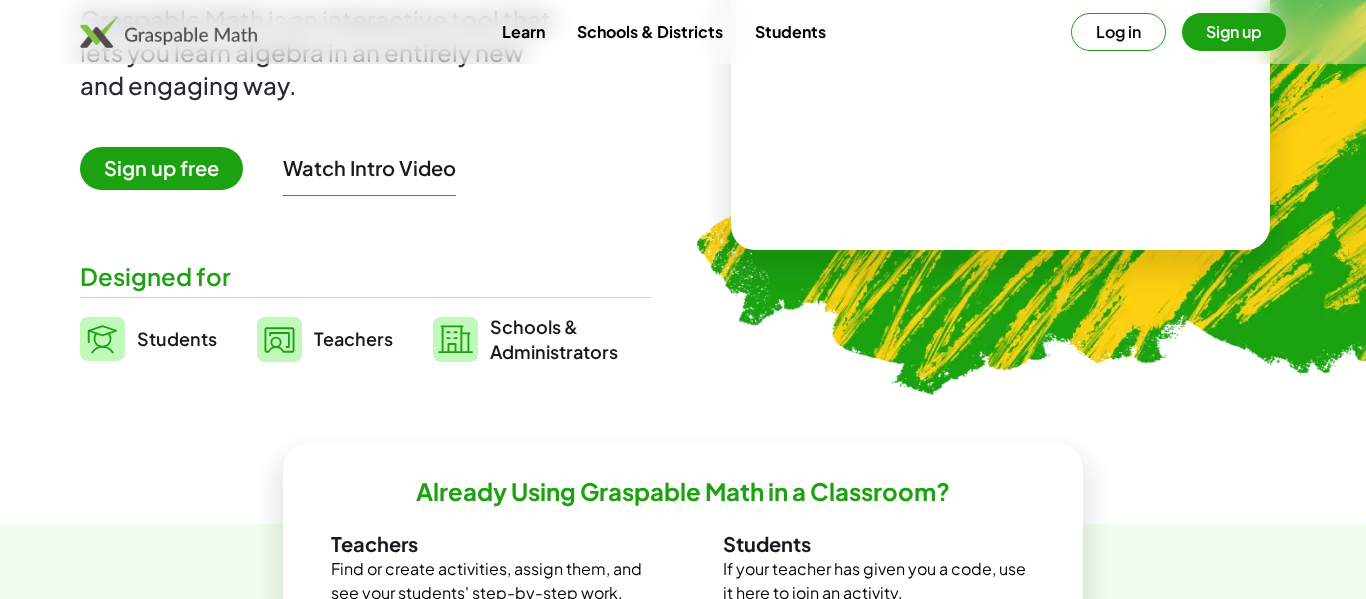 click 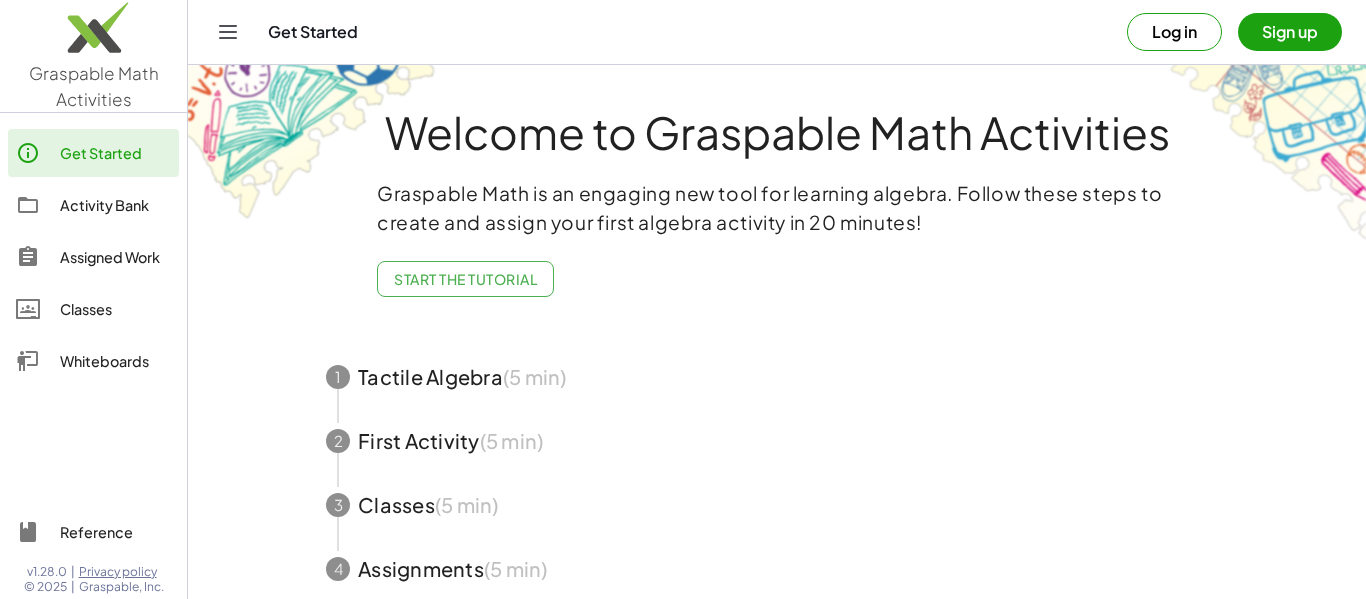 scroll, scrollTop: 119, scrollLeft: 0, axis: vertical 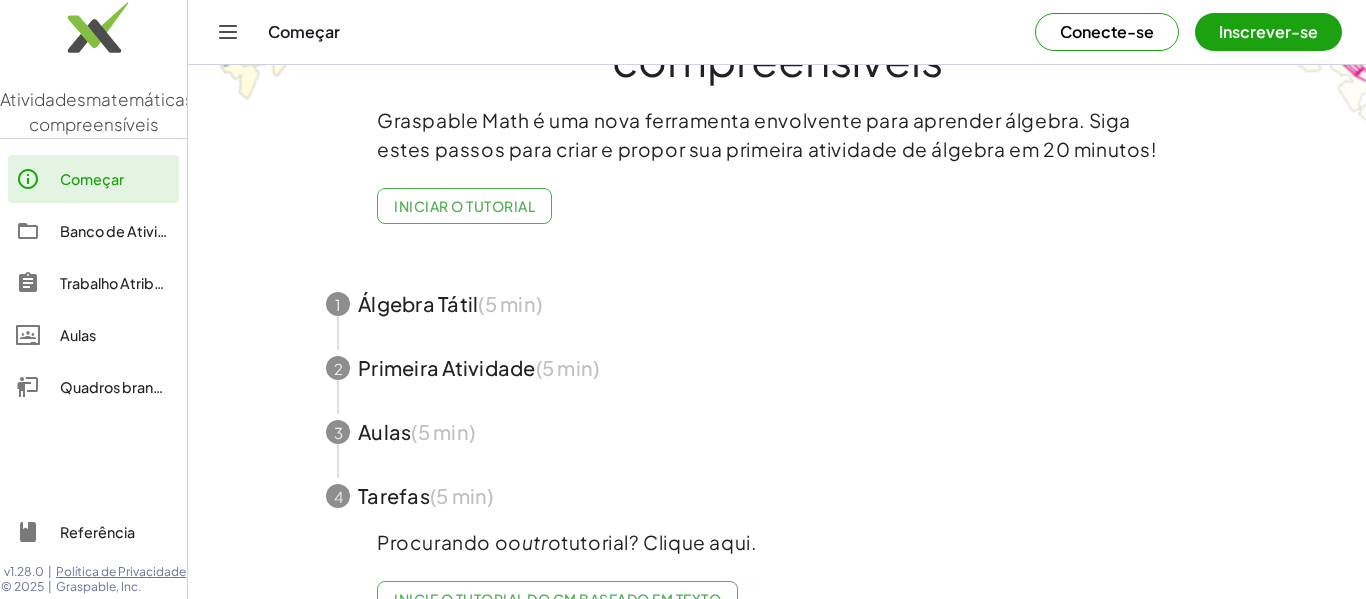 click on "Bem-vindo às atividades matemáticas compreensíveis Graspable Math é uma nova ferramenta envolvente para aprender álgebra. Siga estes passos para criar e propor sua primeira atividade de álgebra em 20 minutos! Iniciar o tutorial 1 Álgebra Tátil  (5 min) 2 Primeira Atividade  (5 min) 3 Aulas  (5 min) 4 Tarefas  (5 min) Procurando o  outro  tutorial? Clique aqui. Inicie o tutorial do GM baseado em texto" 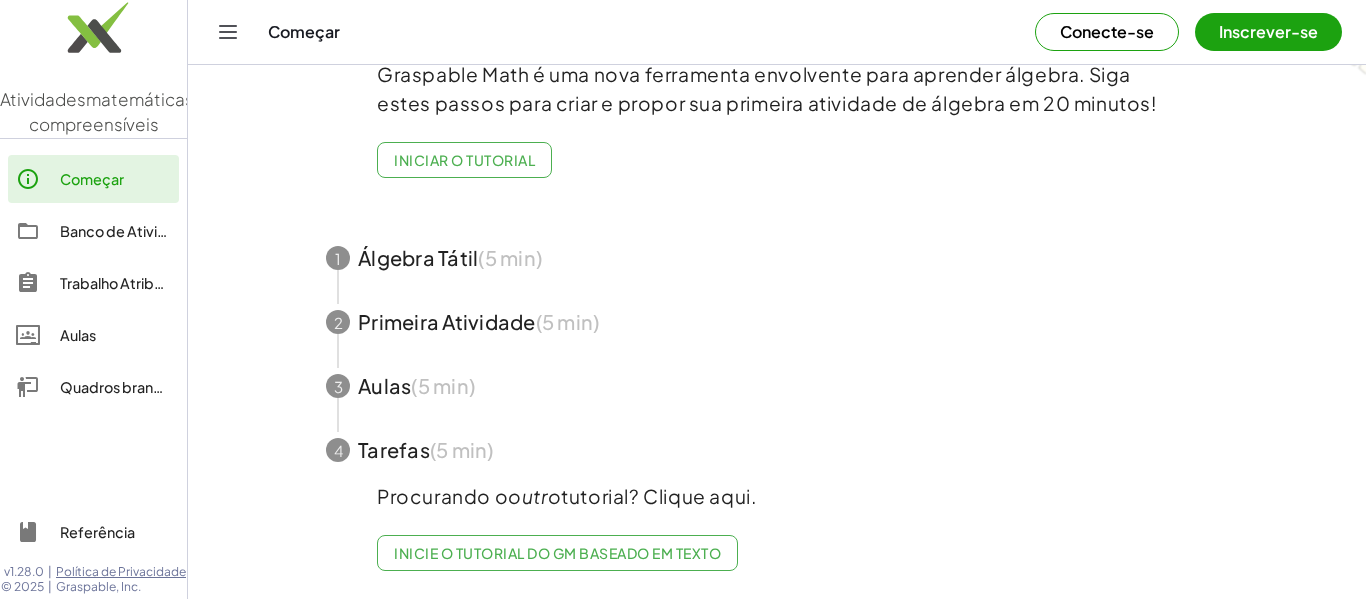scroll, scrollTop: 0, scrollLeft: 0, axis: both 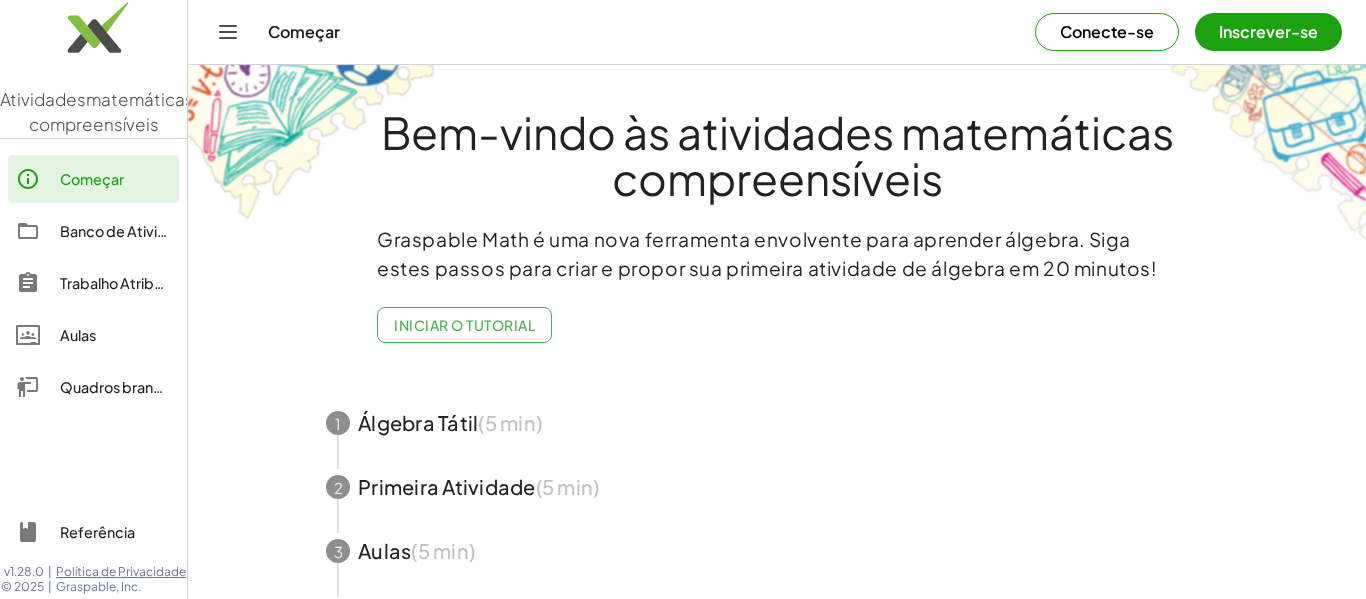 click on "Quadros brancos" at bounding box center [119, 387] 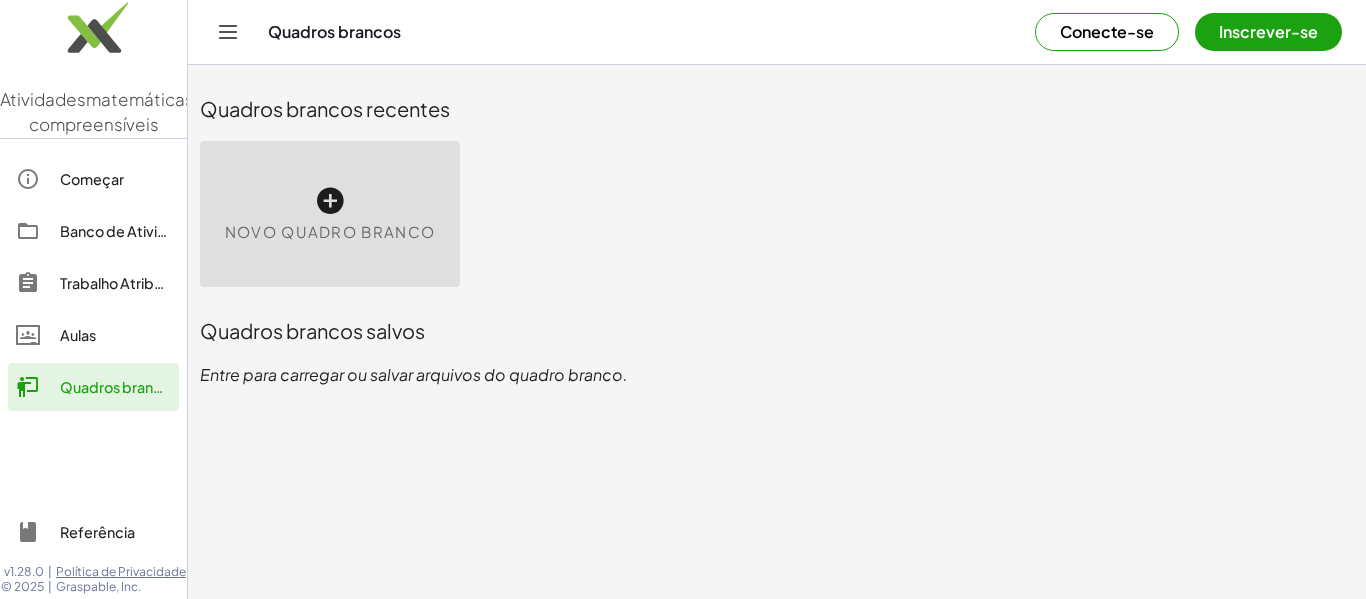 click on "Conecte-se" at bounding box center [1107, 31] 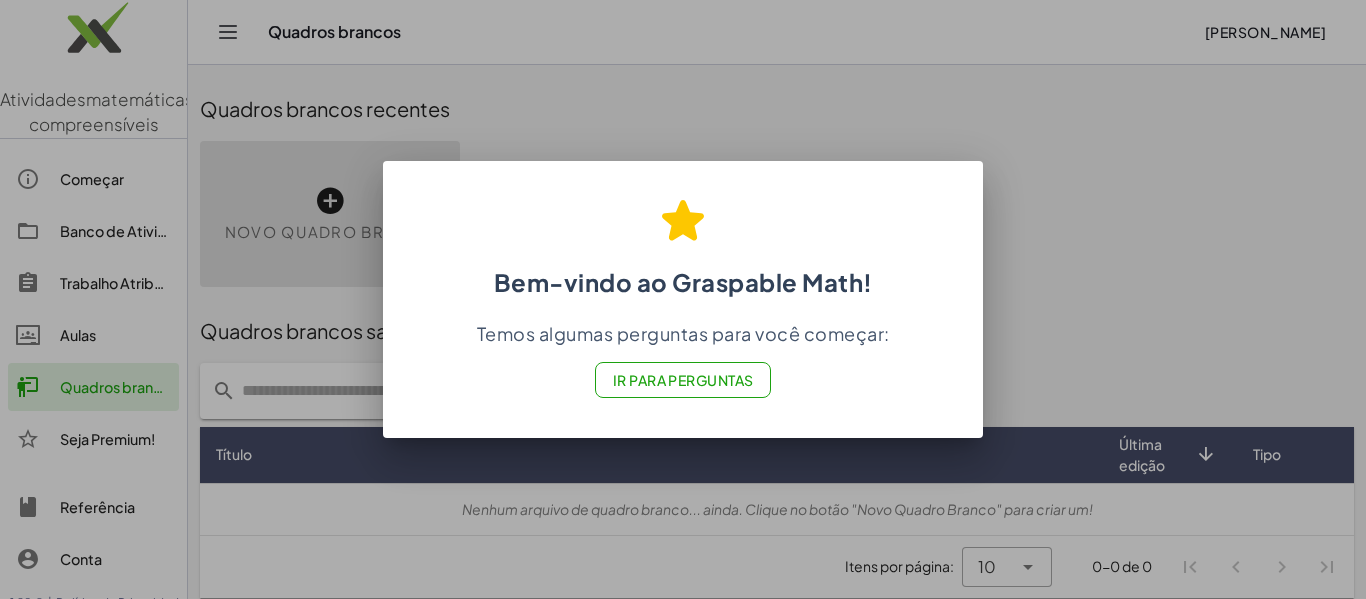 click at bounding box center (683, 299) 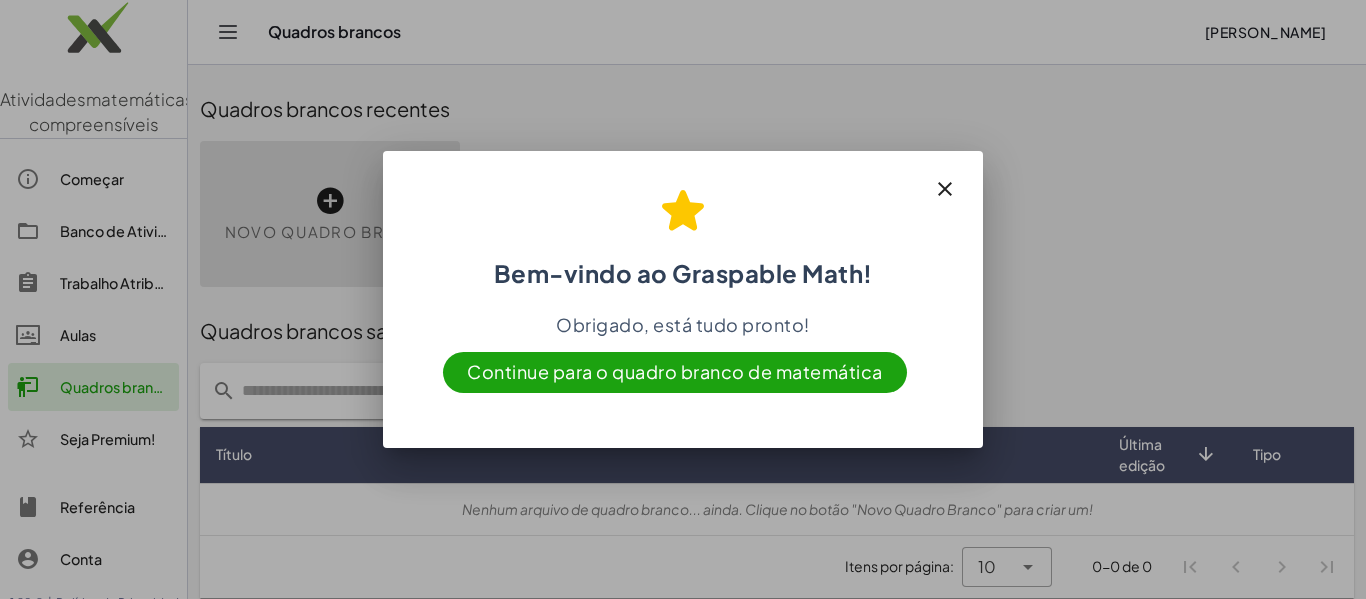 click on "Continue para o quadro branco de matemática" at bounding box center (675, 371) 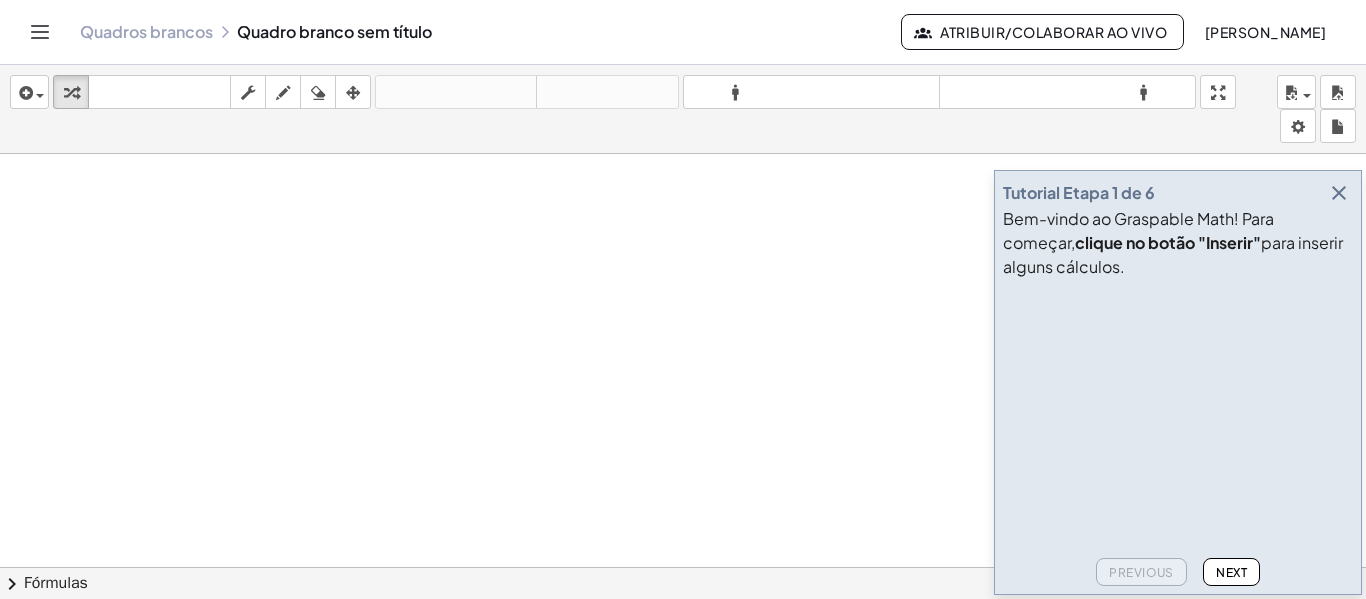 click at bounding box center [1339, 193] 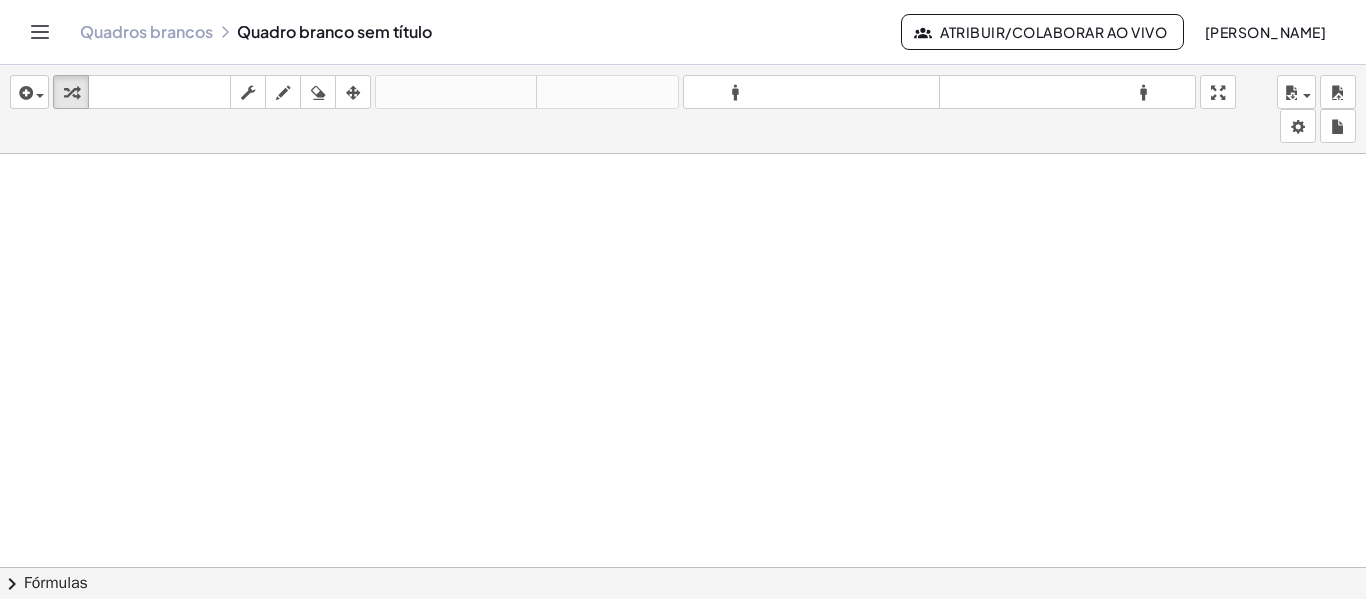 scroll, scrollTop: 0, scrollLeft: 0, axis: both 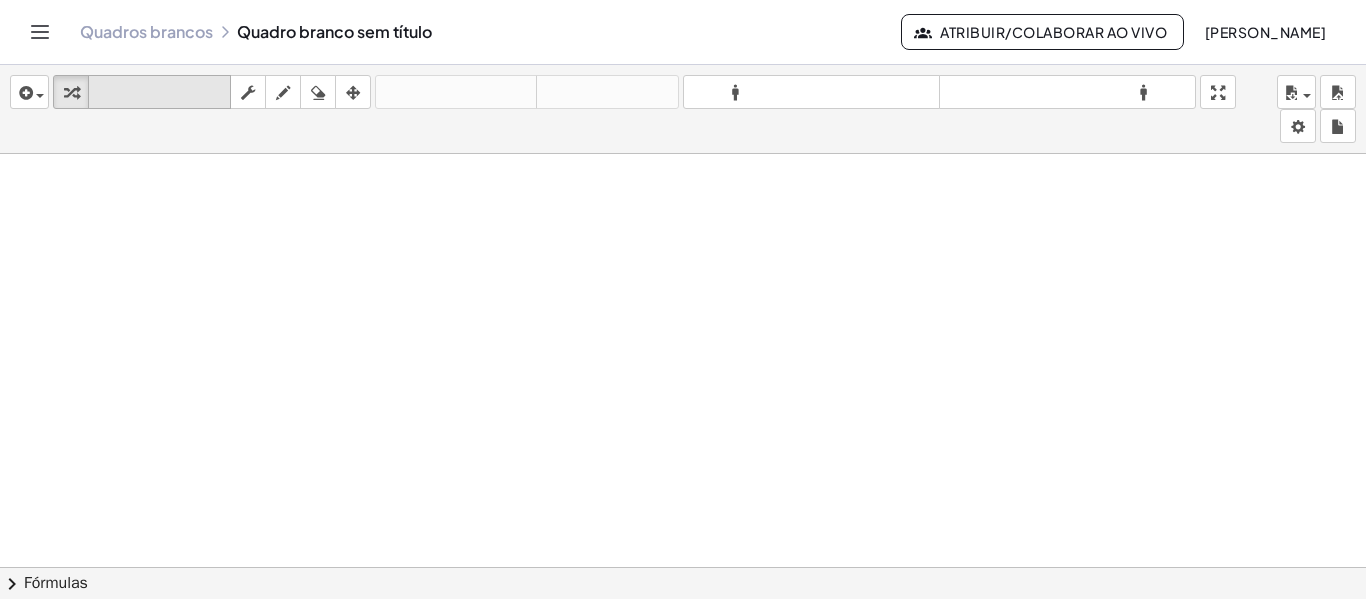 click on "teclado" at bounding box center (159, 92) 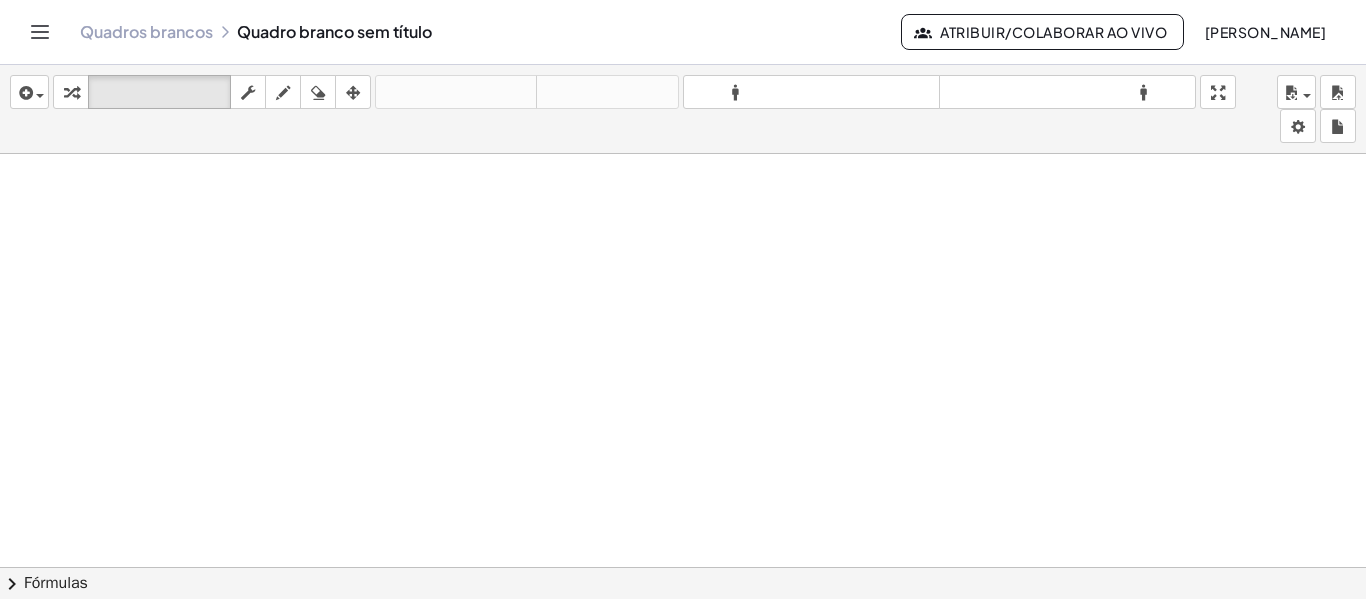 drag, startPoint x: 527, startPoint y: 366, endPoint x: 276, endPoint y: 268, distance: 269.45316 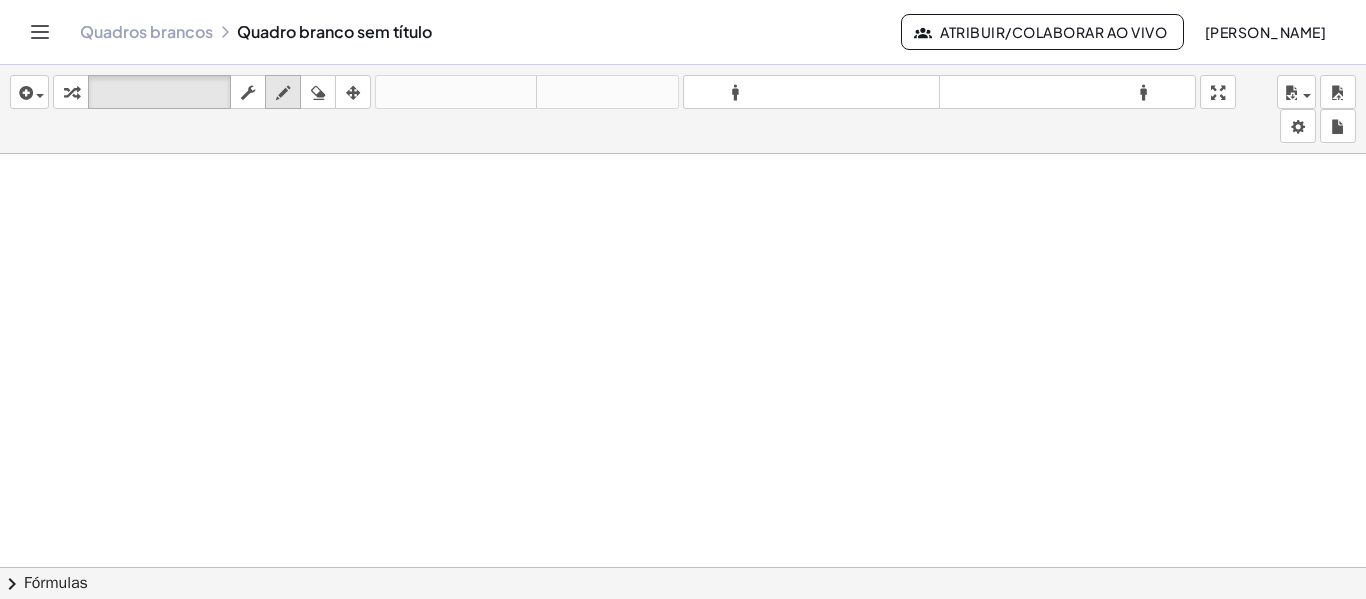 click at bounding box center (283, 93) 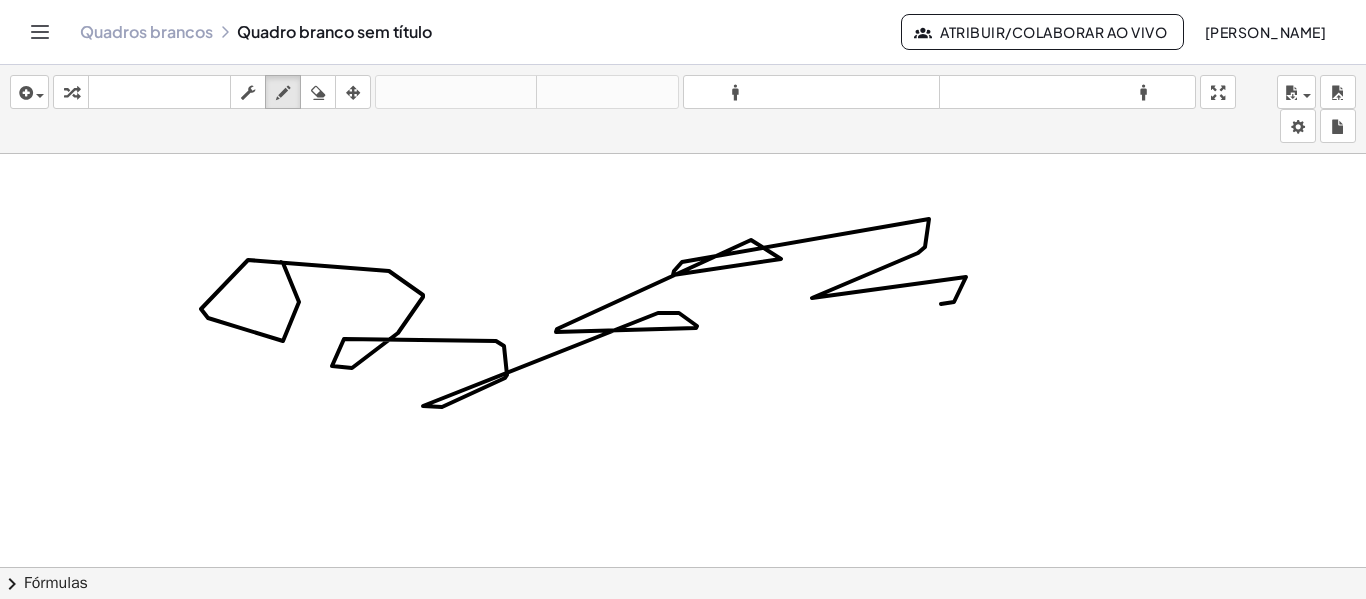drag, startPoint x: 281, startPoint y: 262, endPoint x: 1109, endPoint y: 444, distance: 847.7665 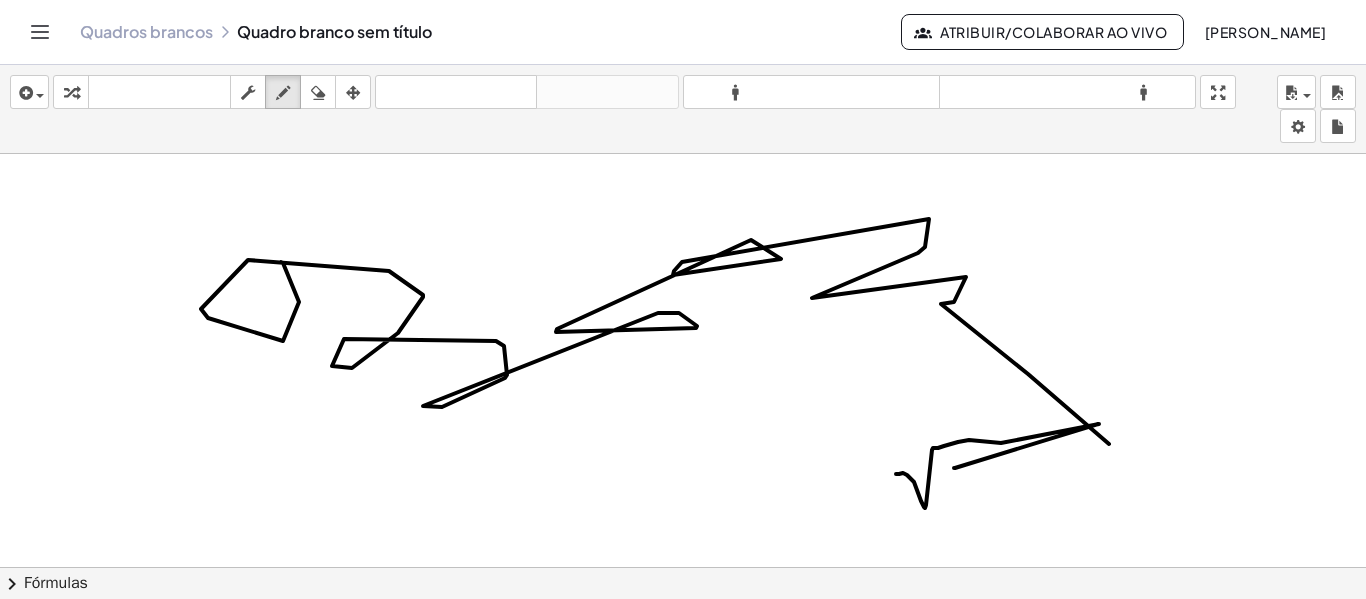 drag, startPoint x: 954, startPoint y: 468, endPoint x: 896, endPoint y: 474, distance: 58.30952 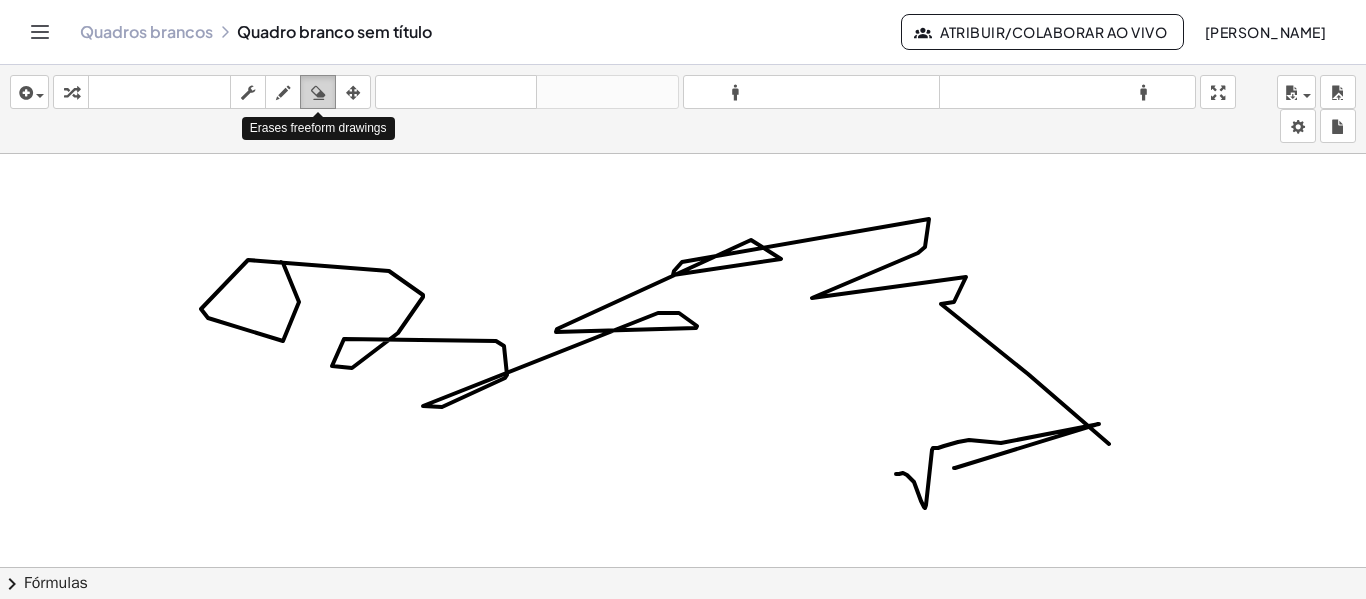 click at bounding box center [318, 92] 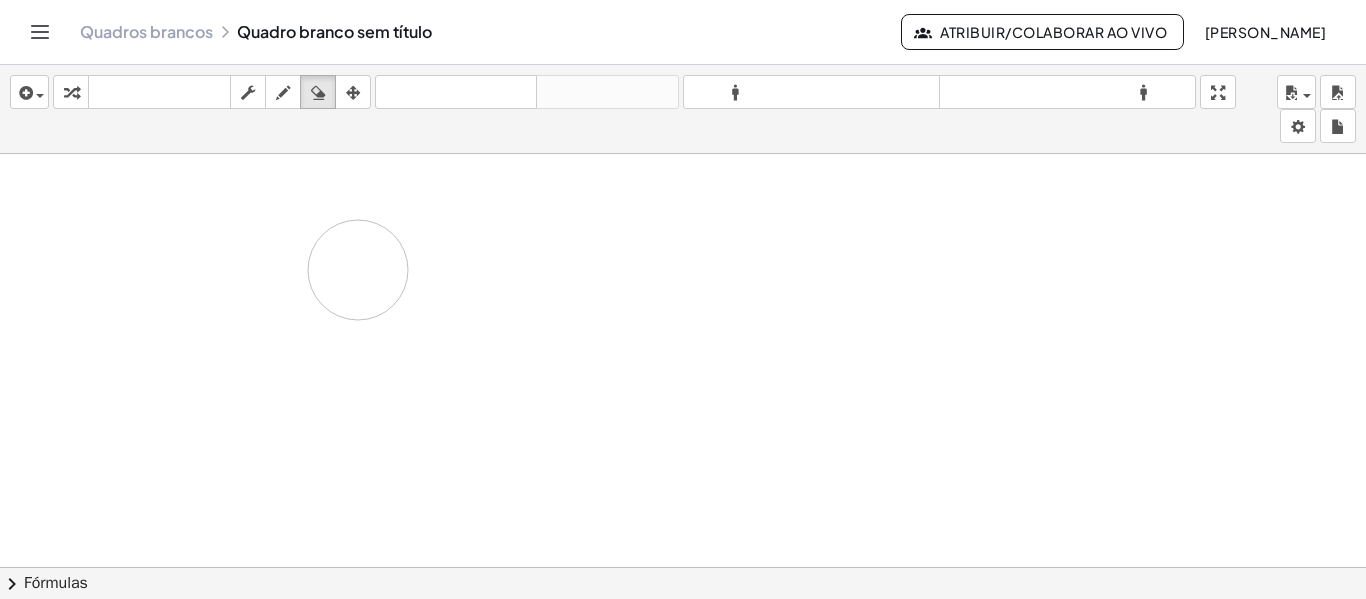 drag, startPoint x: 233, startPoint y: 282, endPoint x: 363, endPoint y: 272, distance: 130.38405 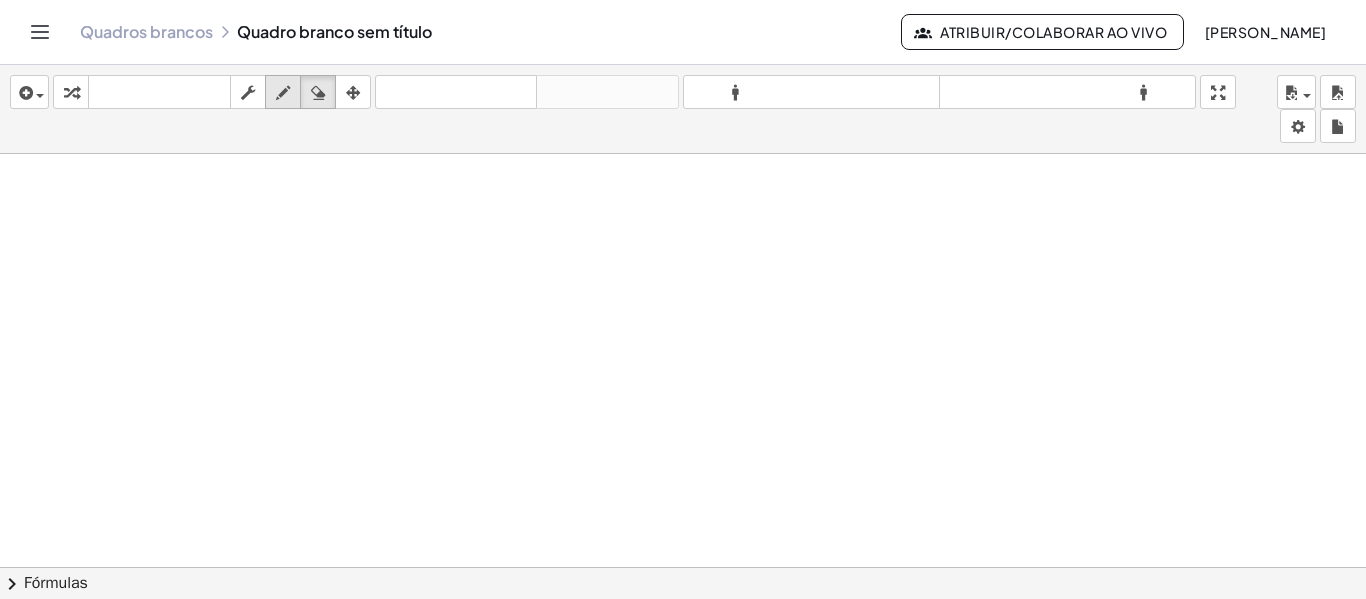 click on "empate" at bounding box center [283, 92] 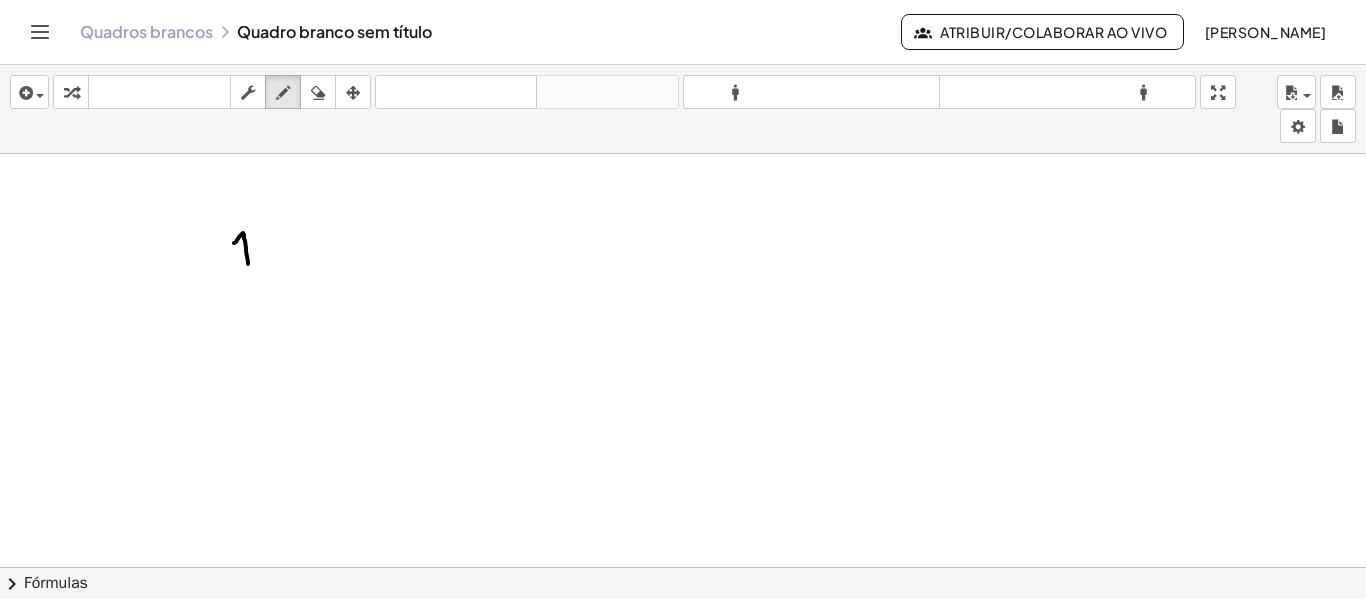 drag, startPoint x: 248, startPoint y: 262, endPoint x: 234, endPoint y: 243, distance: 23.600847 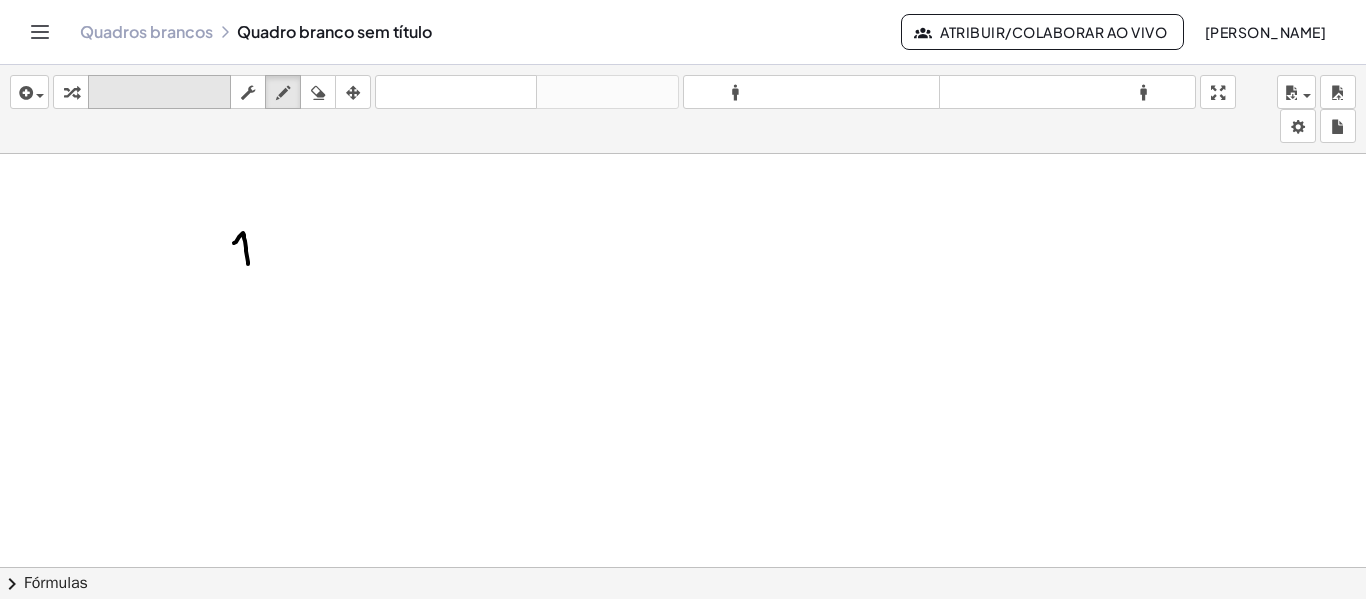 click on "teclado" at bounding box center (159, 92) 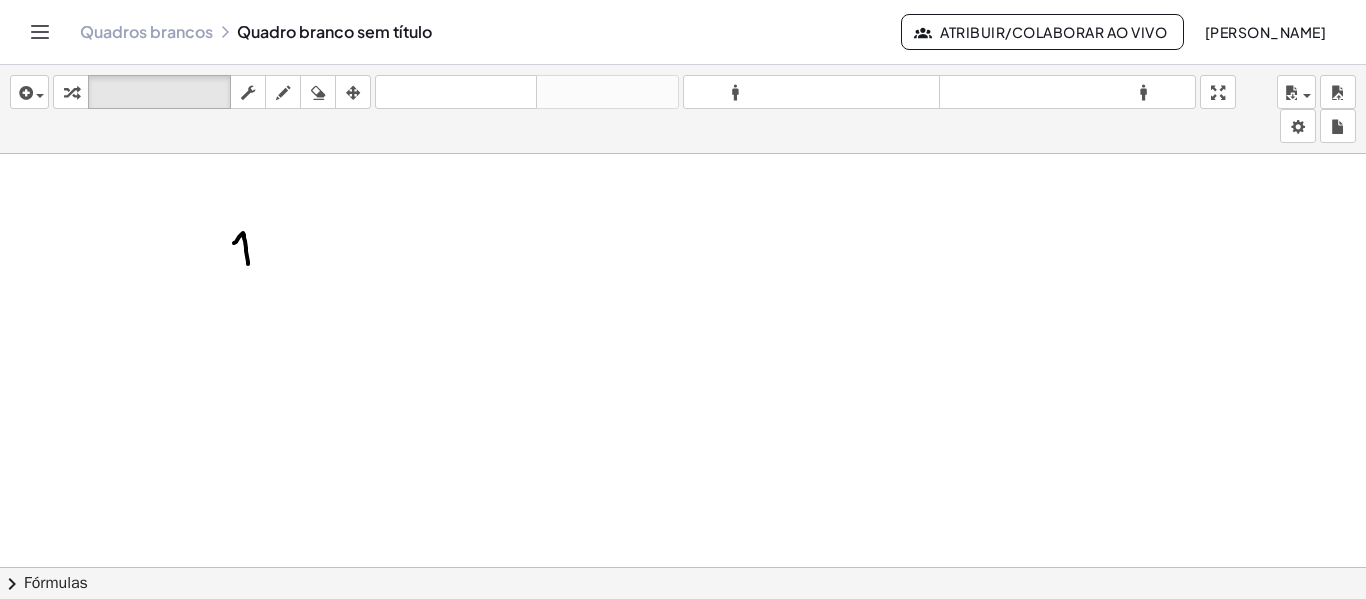 drag, startPoint x: 300, startPoint y: 244, endPoint x: 353, endPoint y: 249, distance: 53.235325 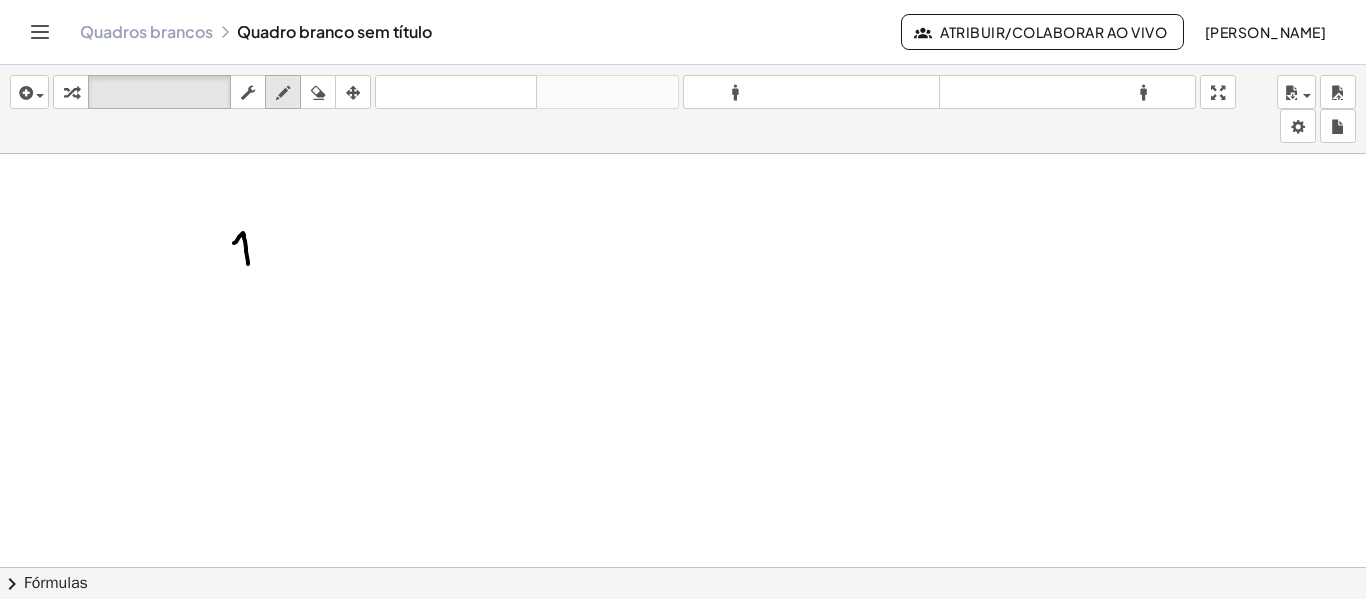 click at bounding box center [283, 93] 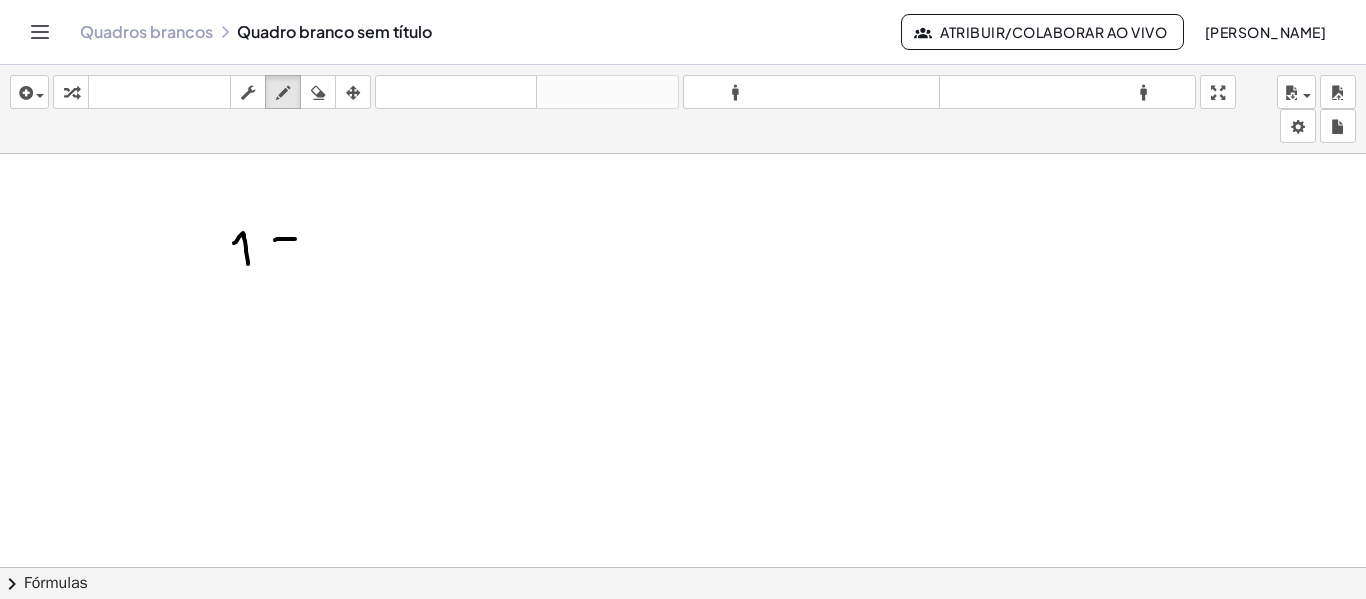 drag, startPoint x: 275, startPoint y: 240, endPoint x: 295, endPoint y: 239, distance: 20.024984 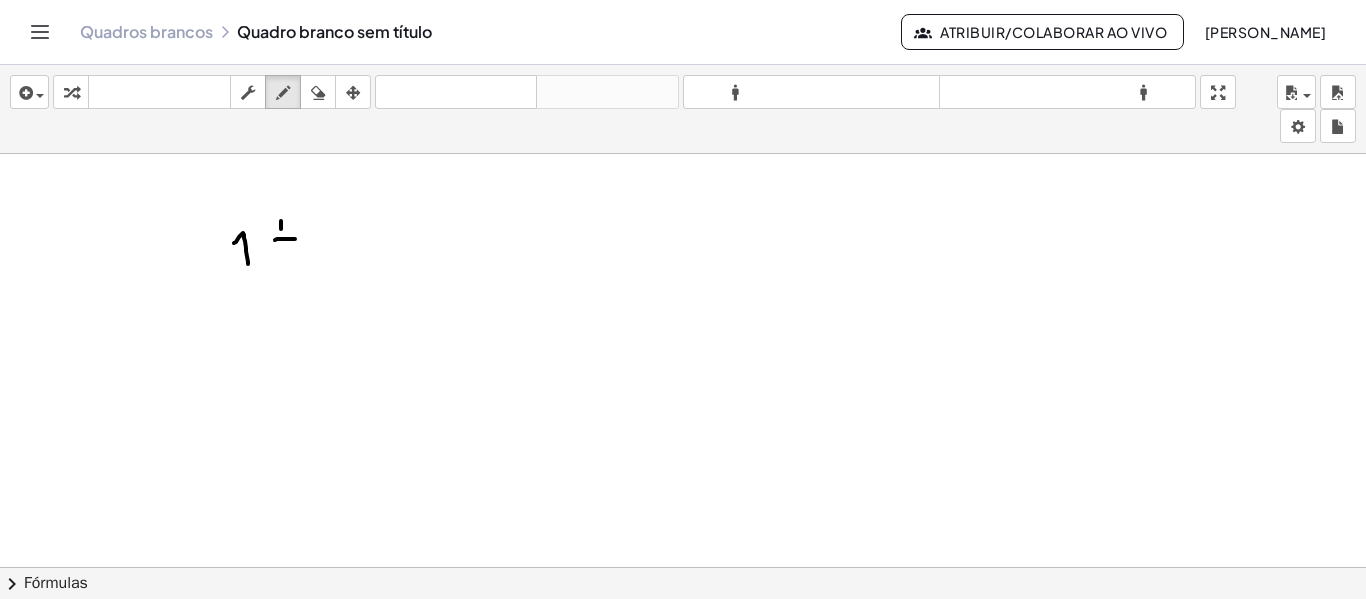 drag, startPoint x: 281, startPoint y: 221, endPoint x: 282, endPoint y: 249, distance: 28.01785 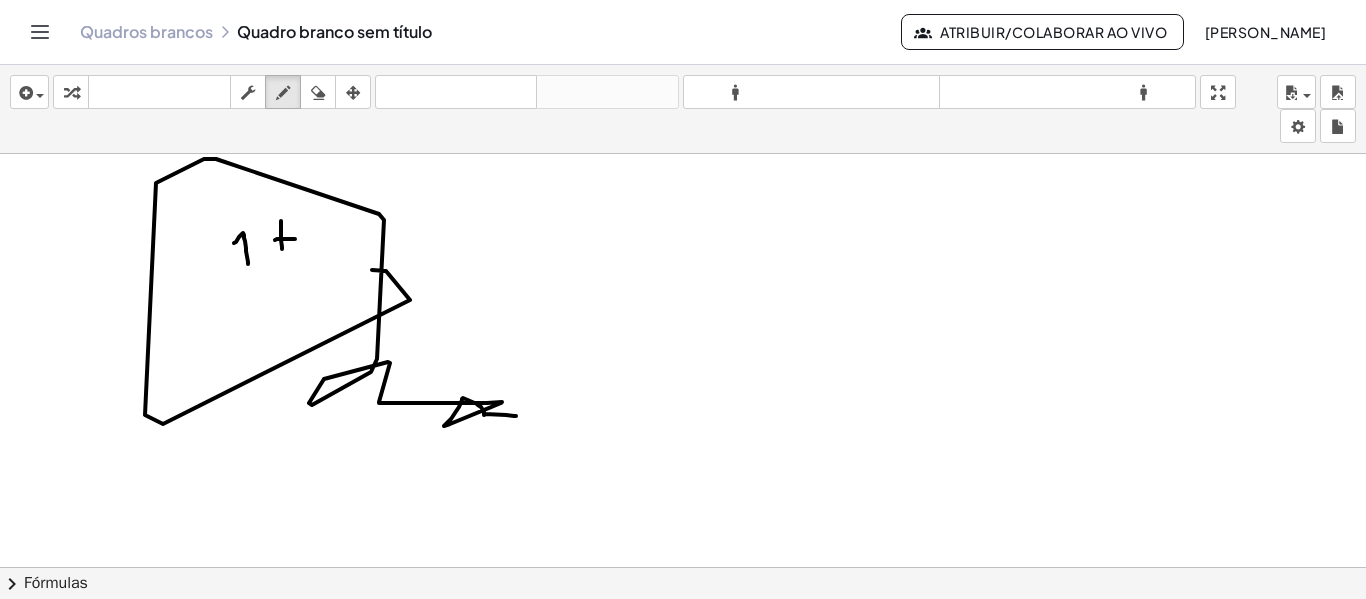 drag, startPoint x: 372, startPoint y: 270, endPoint x: 517, endPoint y: 416, distance: 205.76929 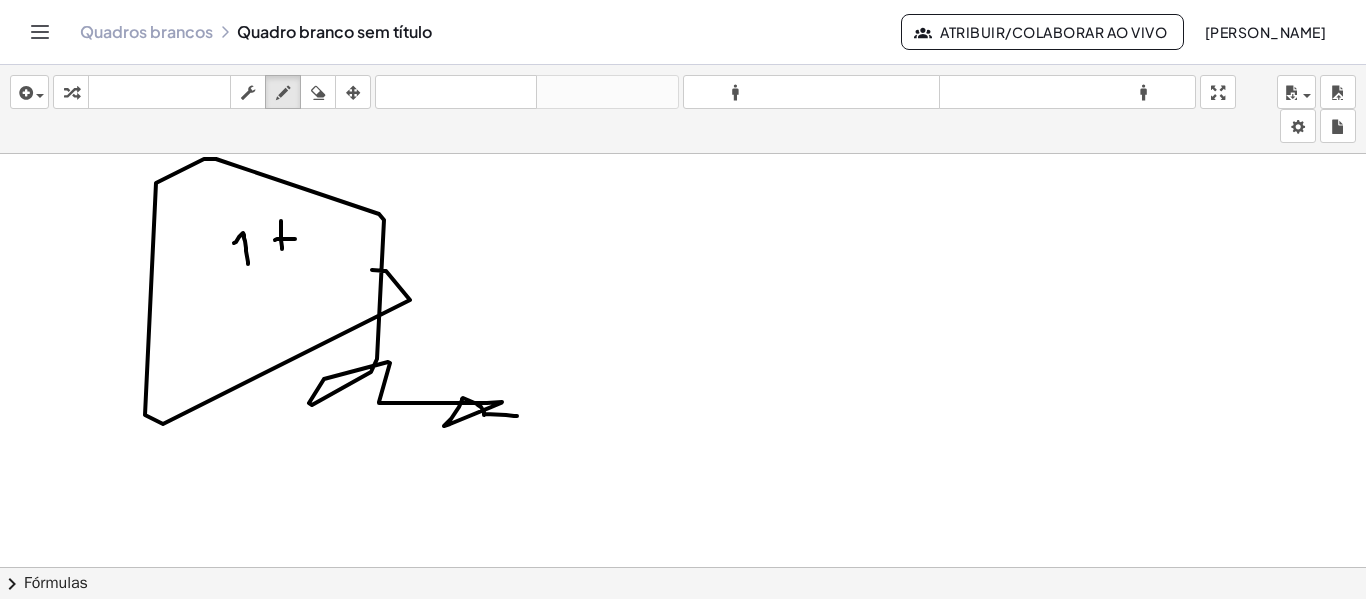 click on "Atribuir/Colaborar ao Vivo" at bounding box center [1053, 32] 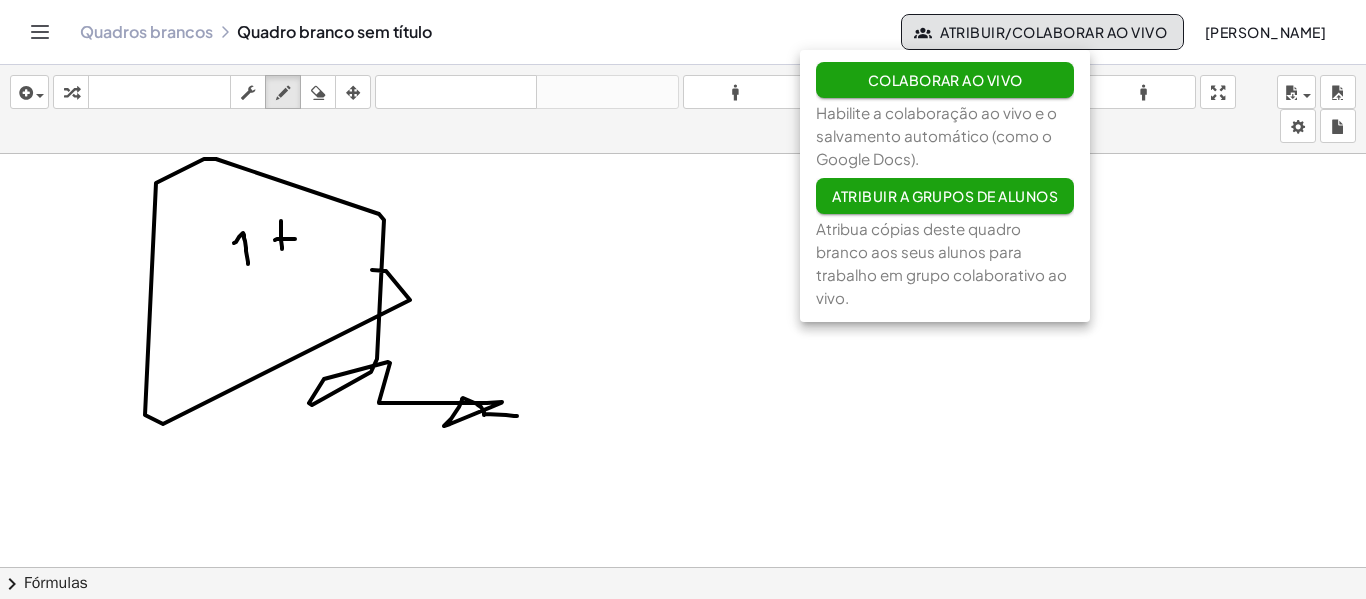 click on "Colaborar ao vivo" at bounding box center [945, 80] 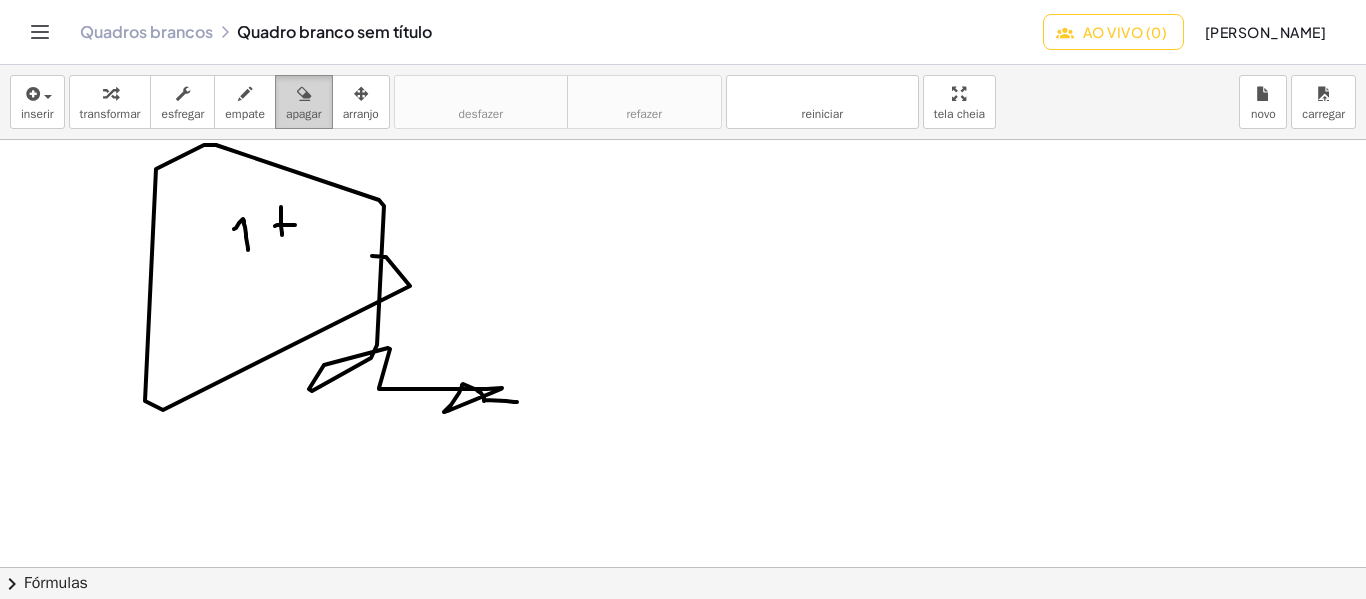 click on "apagar" at bounding box center (304, 114) 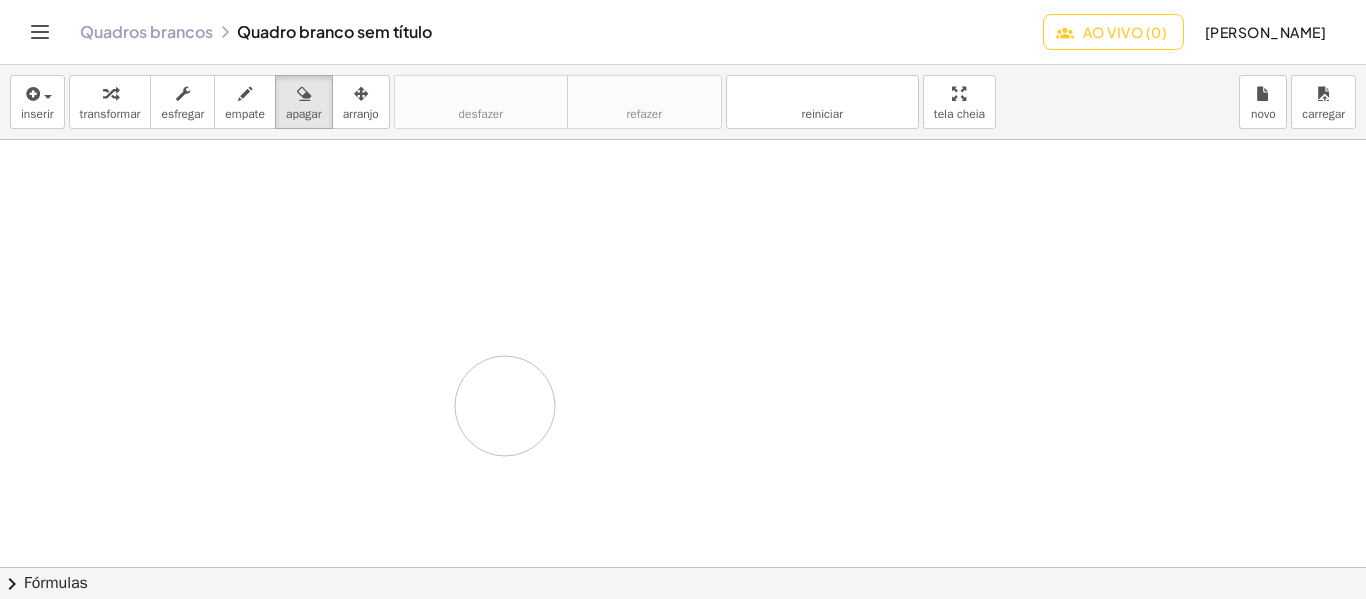 drag, startPoint x: 158, startPoint y: 167, endPoint x: 504, endPoint y: 406, distance: 420.51993 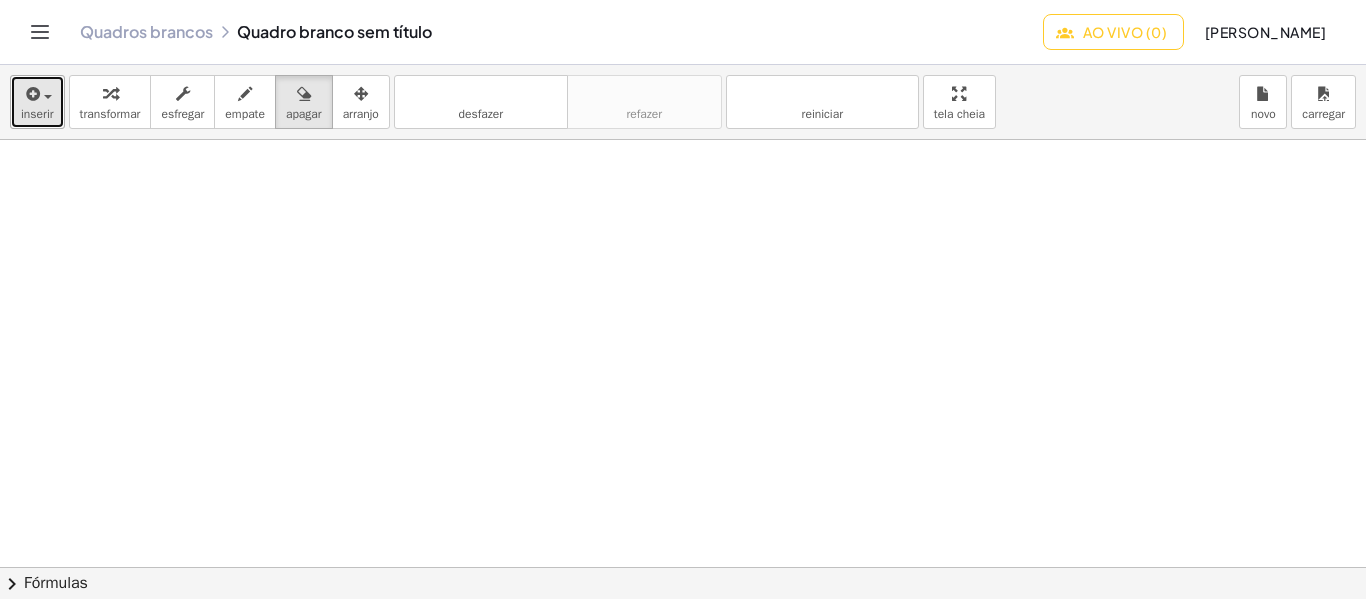 click on "inserir" at bounding box center (37, 102) 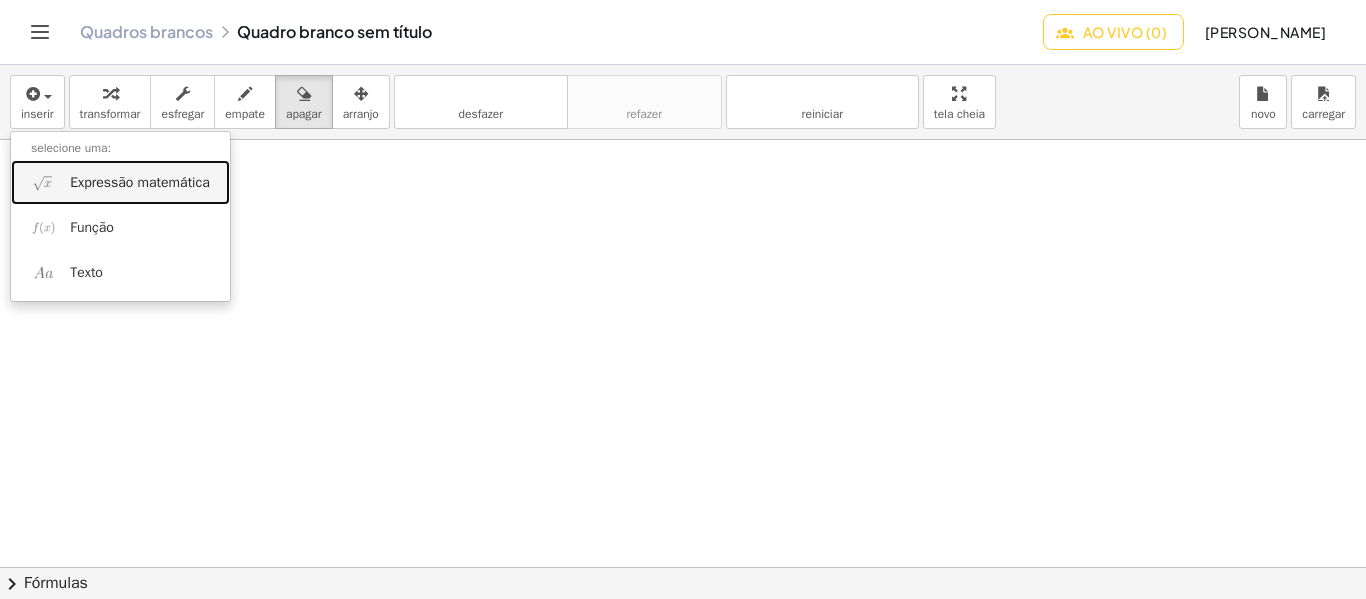 click on "Expressão matemática" at bounding box center [140, 182] 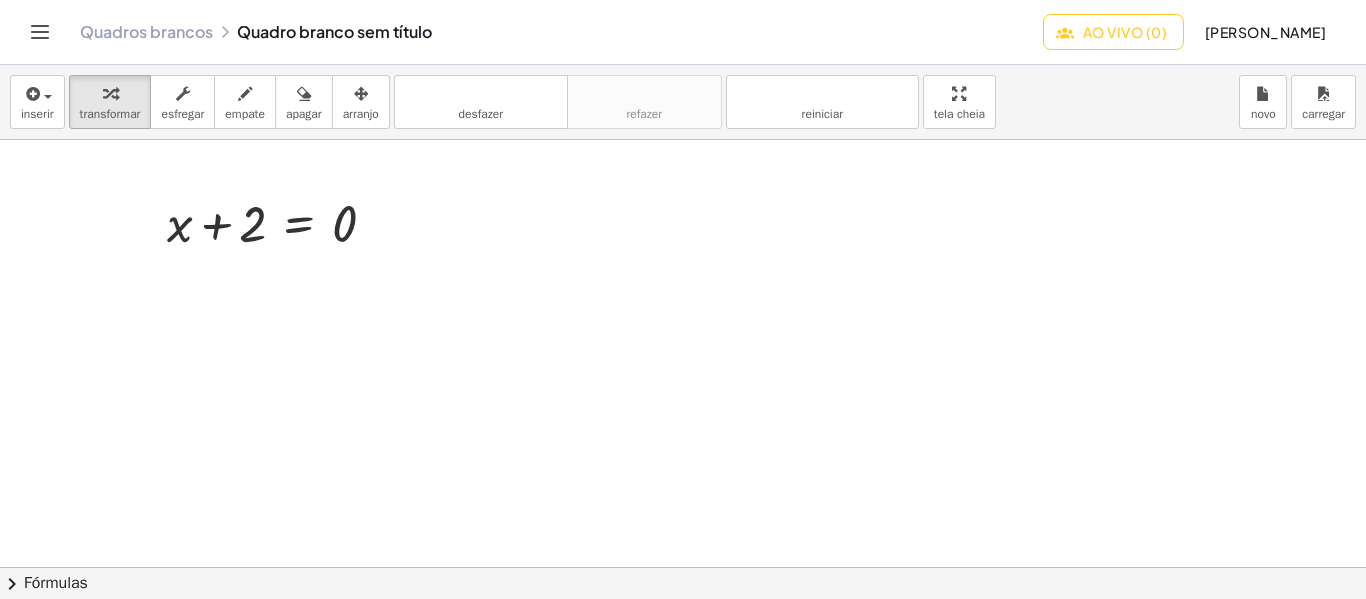 scroll, scrollTop: 0, scrollLeft: 0, axis: both 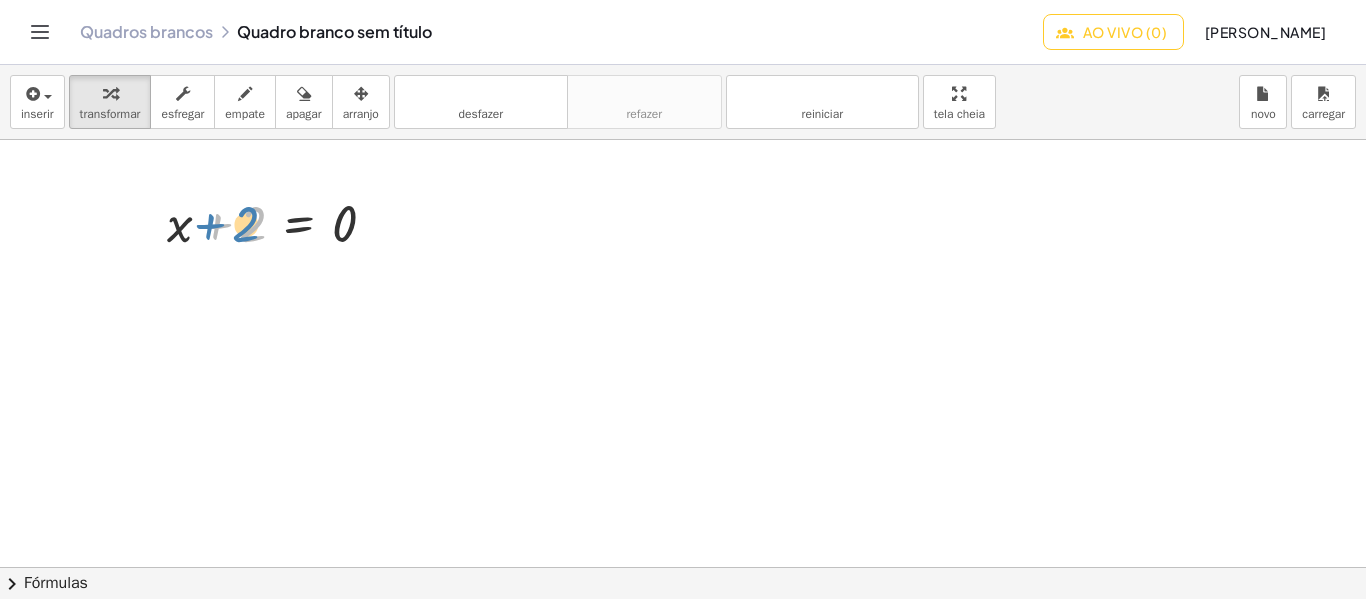 click at bounding box center (279, 222) 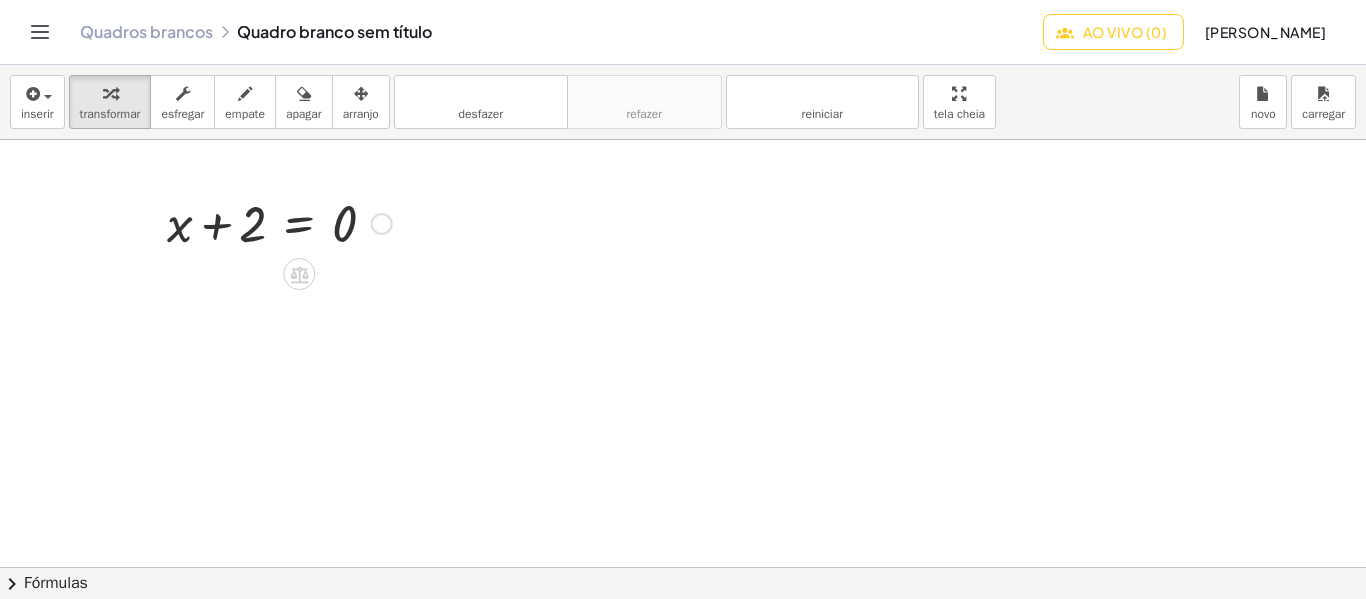 click on "+ x + 2 = 0" at bounding box center (683, 567) 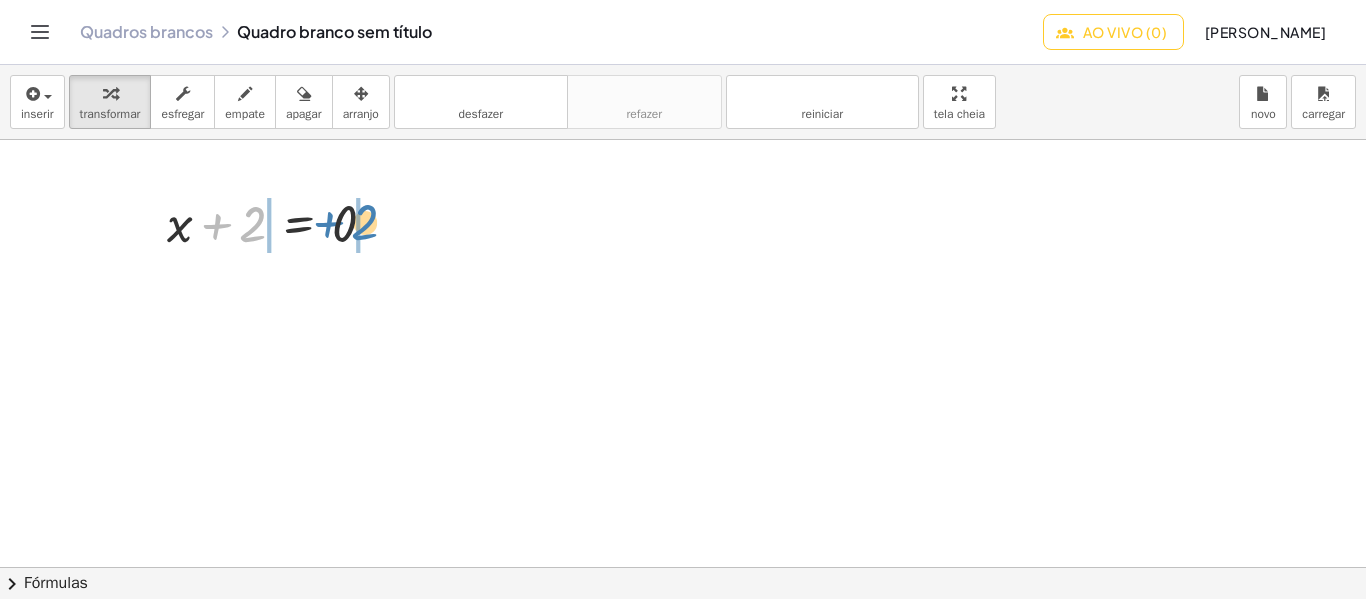 drag, startPoint x: 215, startPoint y: 220, endPoint x: 329, endPoint y: 218, distance: 114.01754 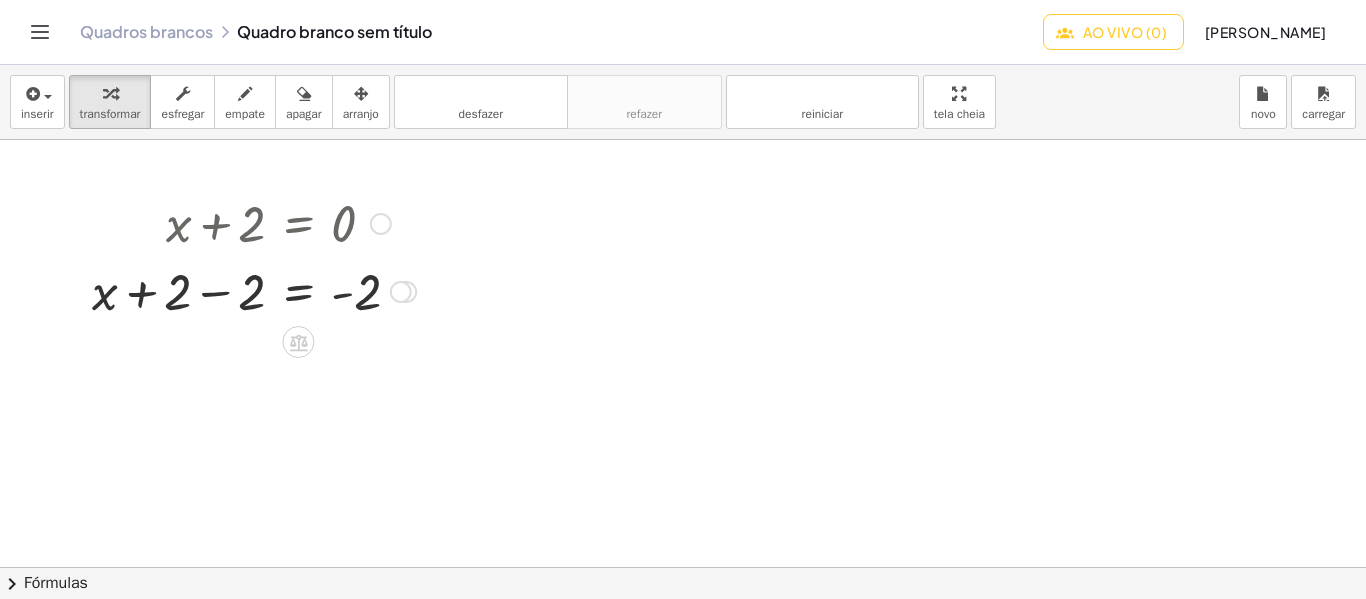 click at bounding box center (401, 292) 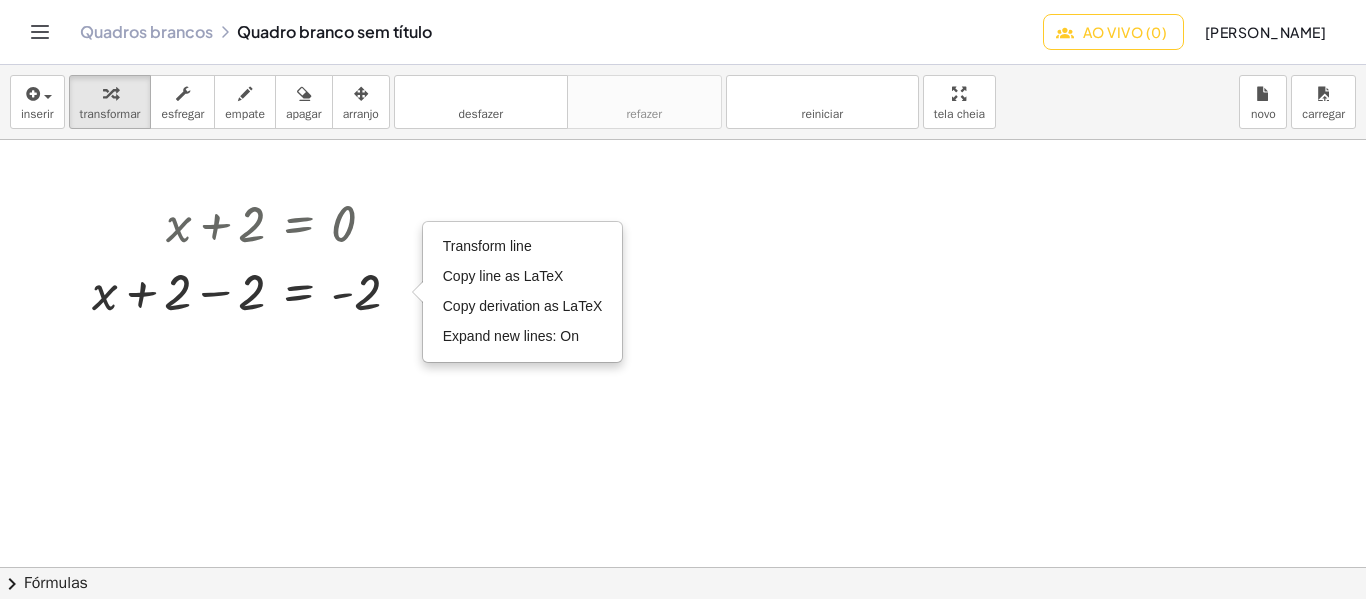click at bounding box center [683, 567] 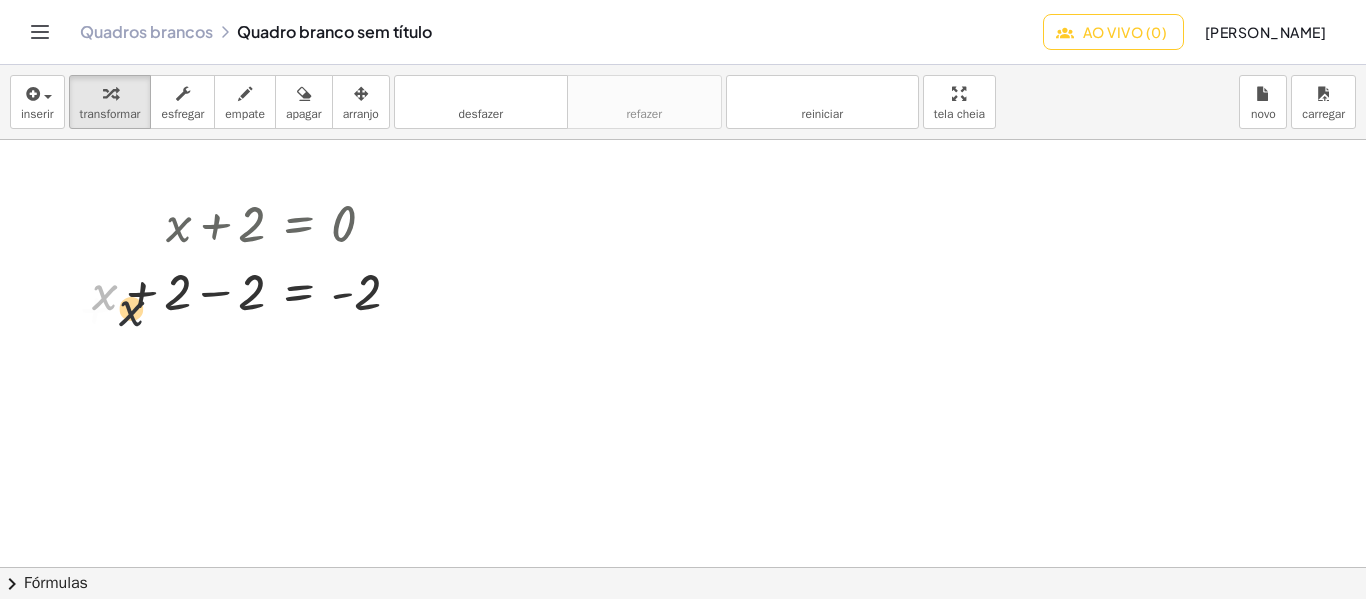 drag, startPoint x: 105, startPoint y: 305, endPoint x: 139, endPoint y: 323, distance: 38.470768 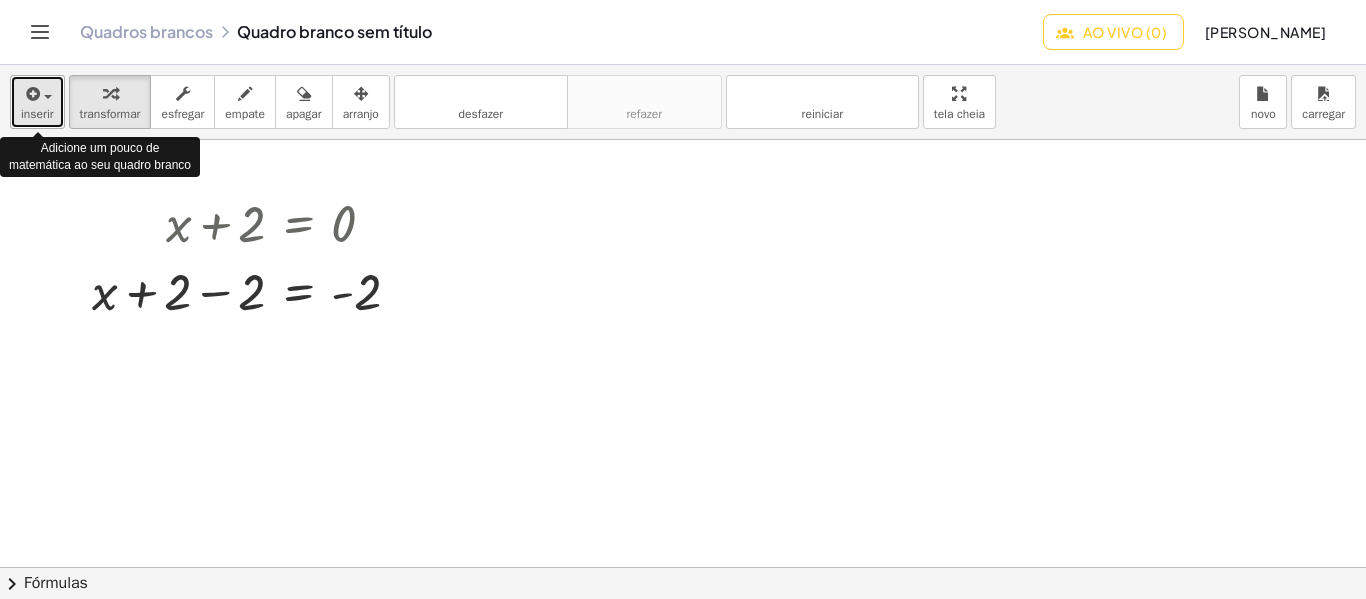 click at bounding box center [32, 94] 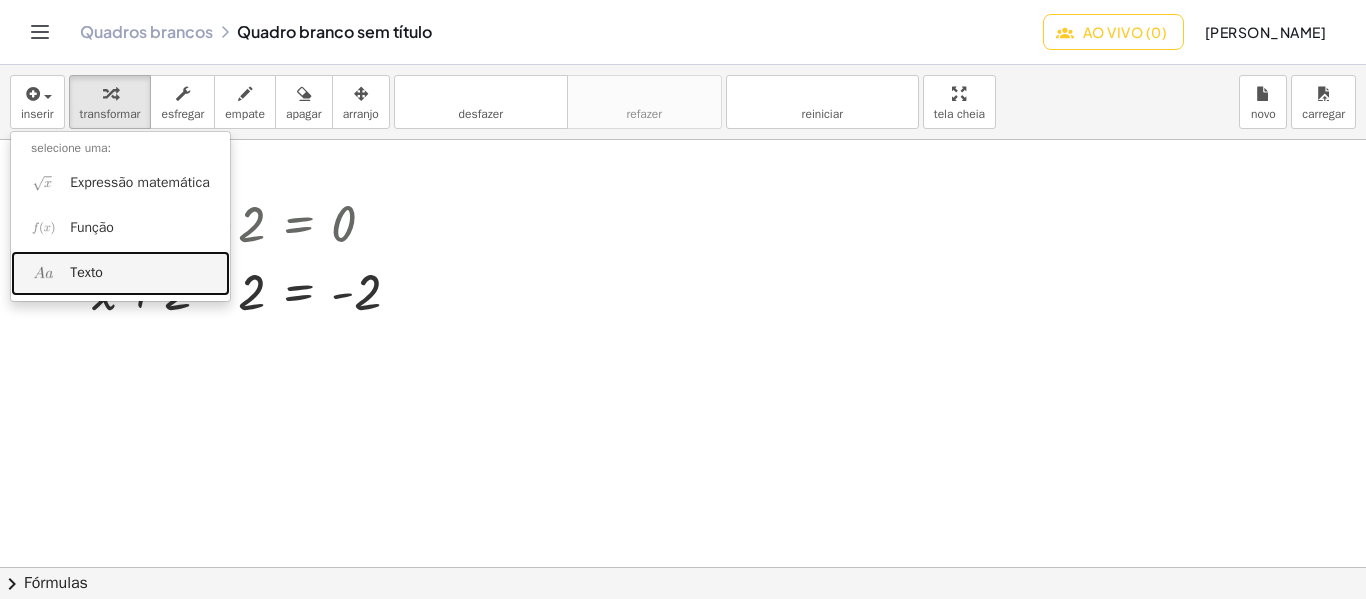 click on "Texto" at bounding box center [120, 273] 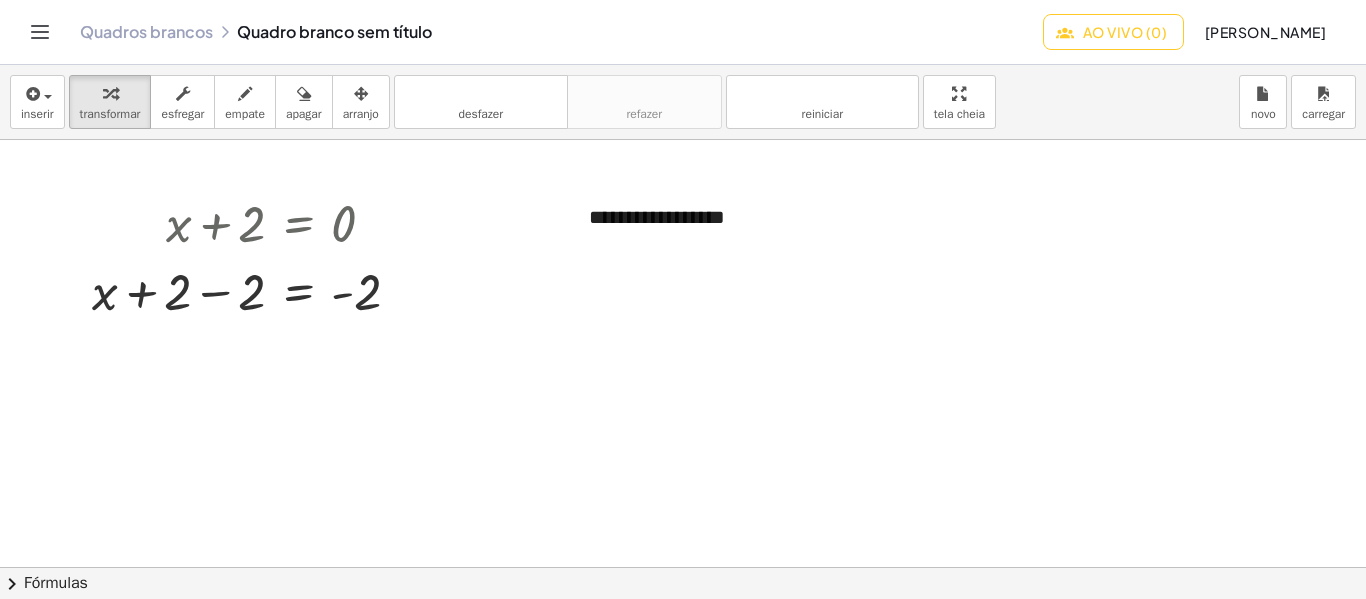 click at bounding box center [683, 567] 